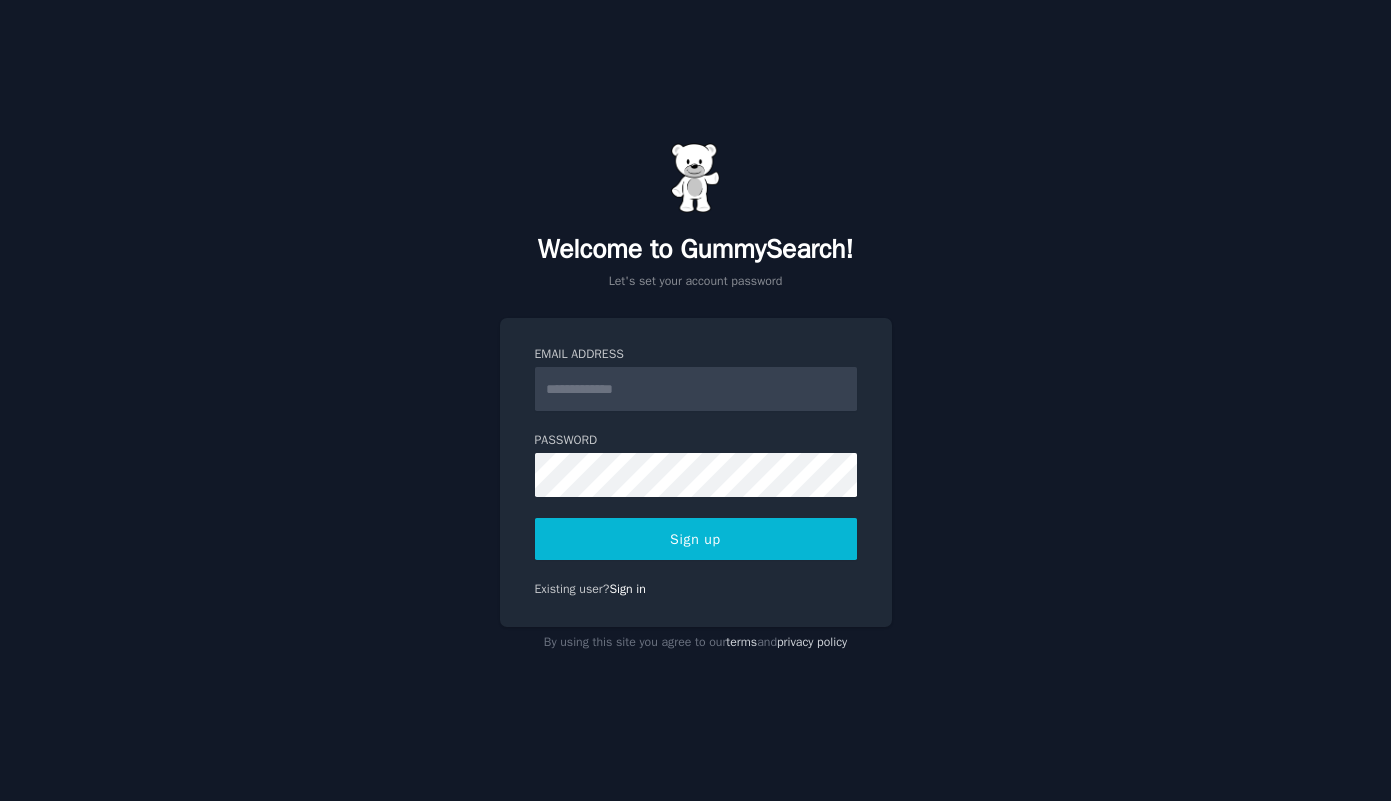 scroll, scrollTop: 0, scrollLeft: 0, axis: both 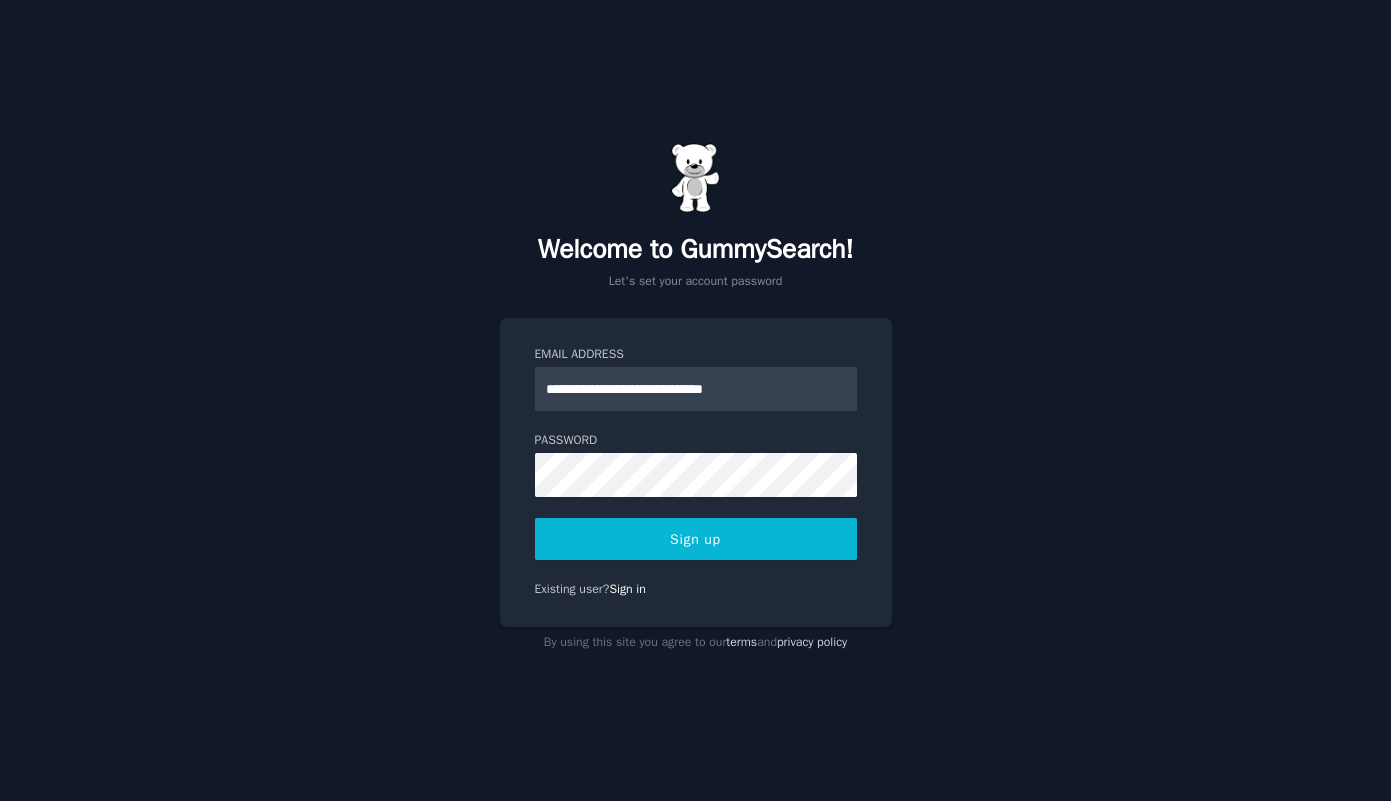 type on "**********" 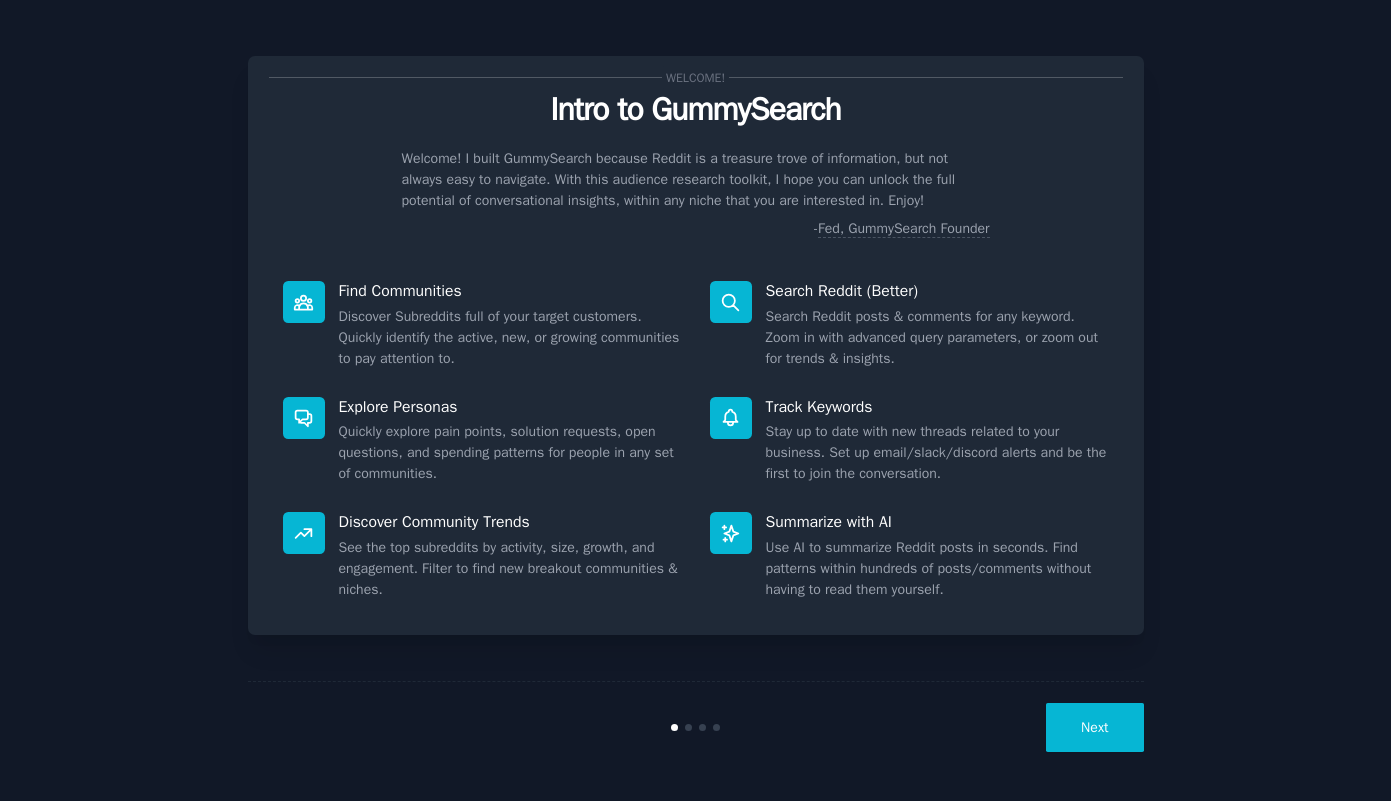 scroll, scrollTop: 0, scrollLeft: 0, axis: both 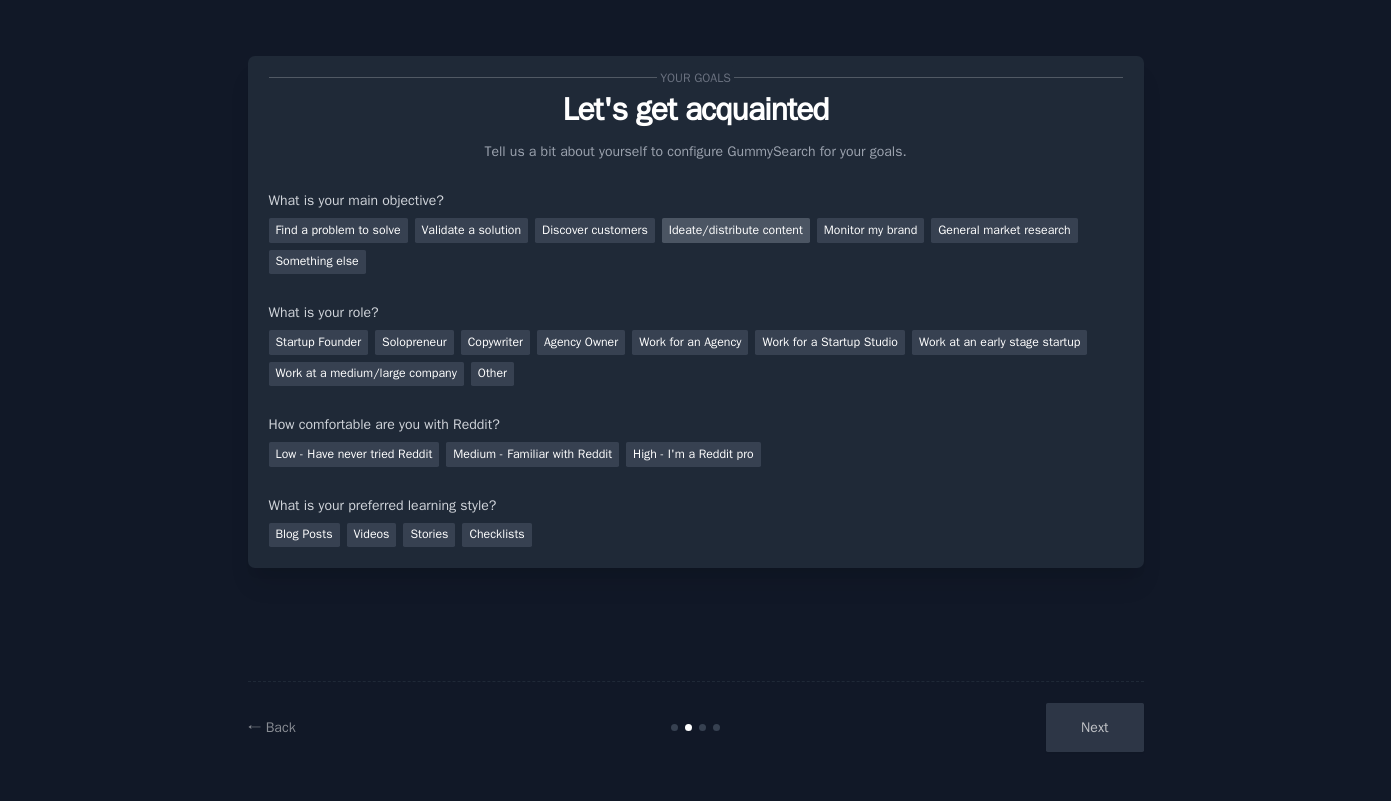 click on "Ideate/distribute content" at bounding box center [736, 230] 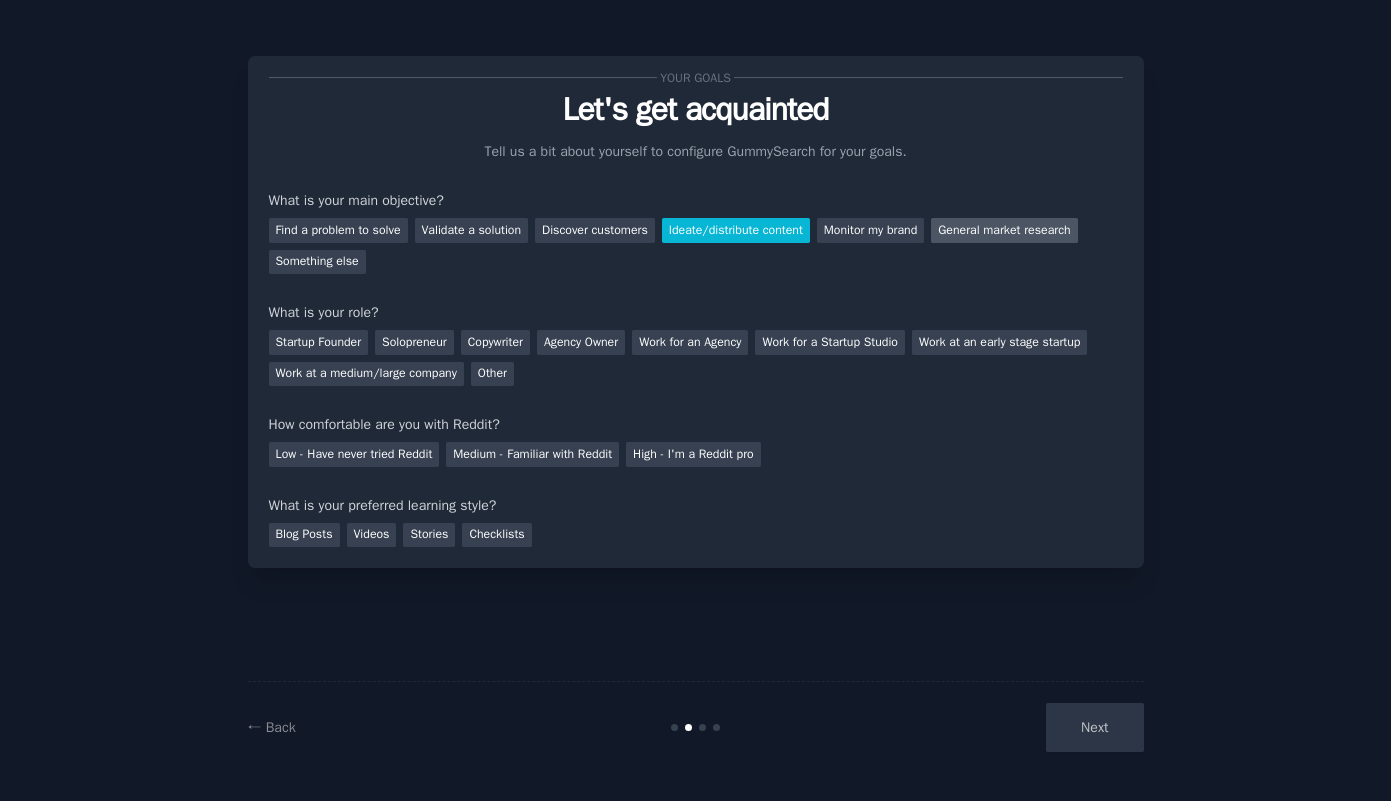 click on "General market research" at bounding box center [1004, 230] 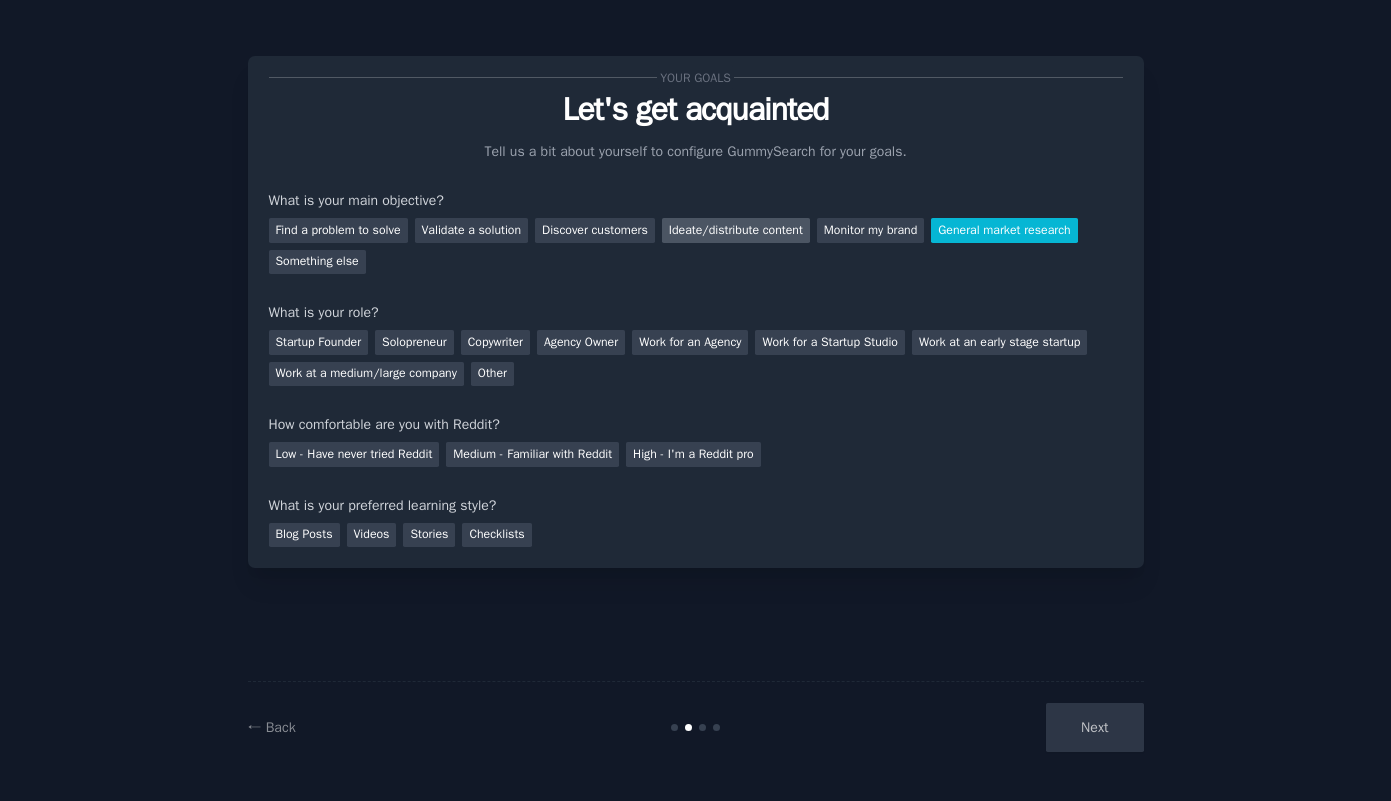 click on "Ideate/distribute content" at bounding box center (736, 230) 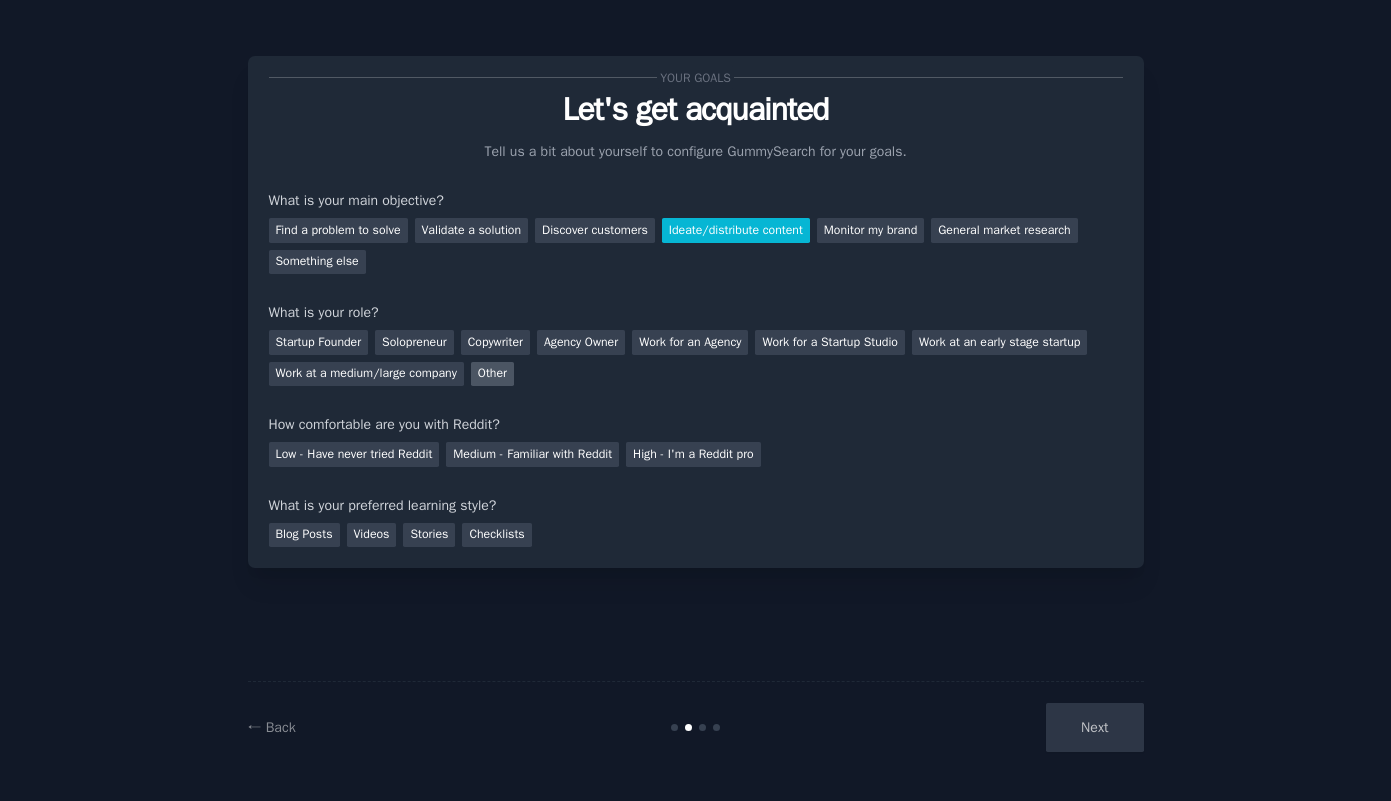 click on "Other" at bounding box center (492, 374) 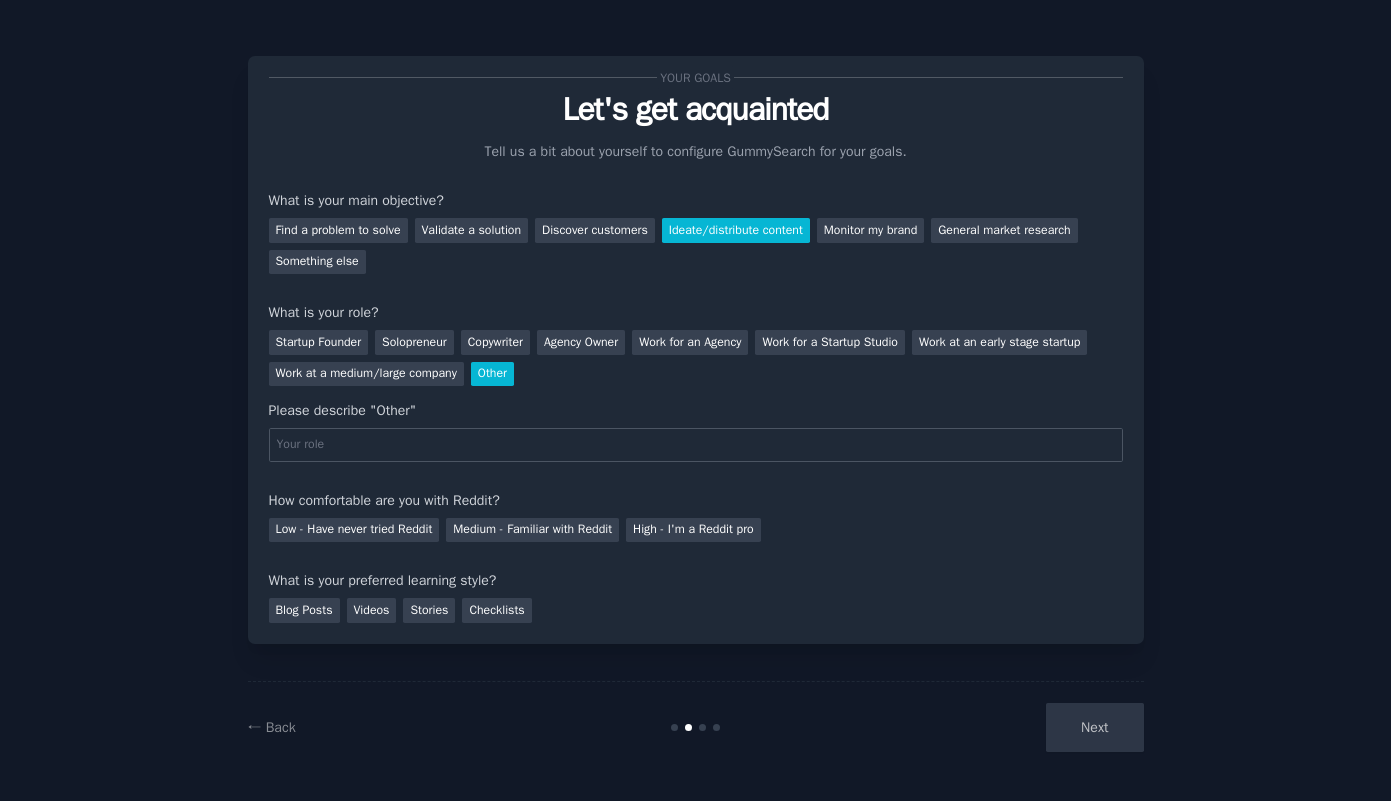 click at bounding box center [696, 445] 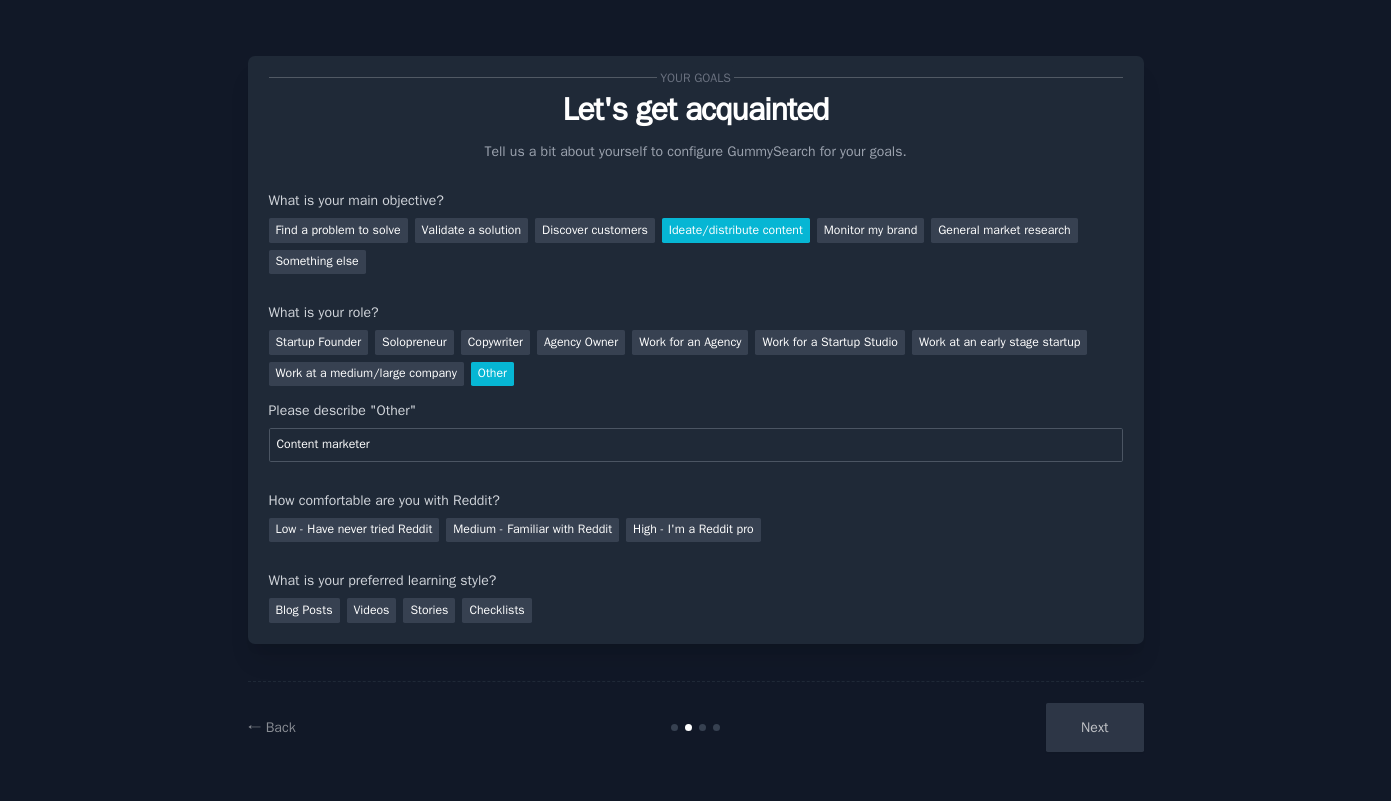 type on "Content marketer" 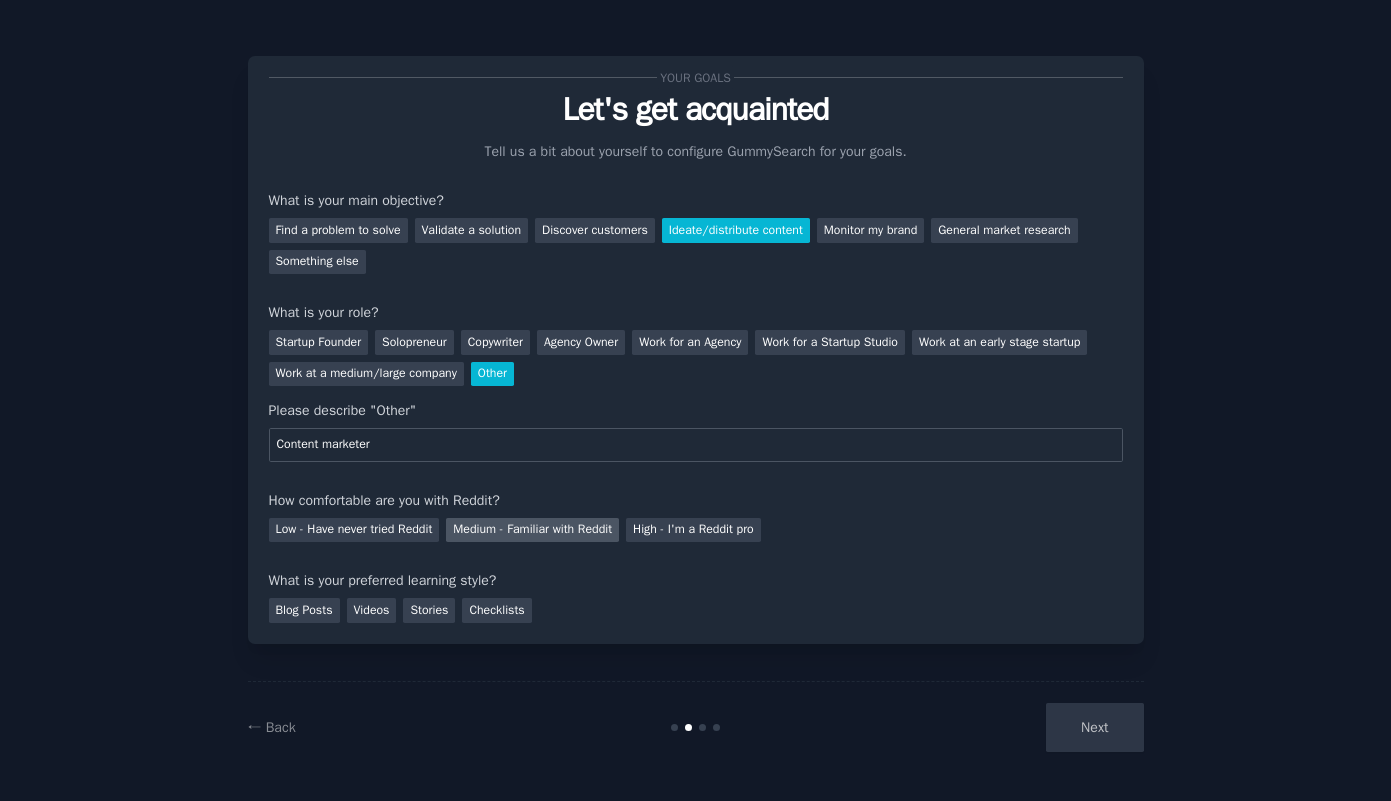 click on "Medium - Familiar with Reddit" at bounding box center [532, 530] 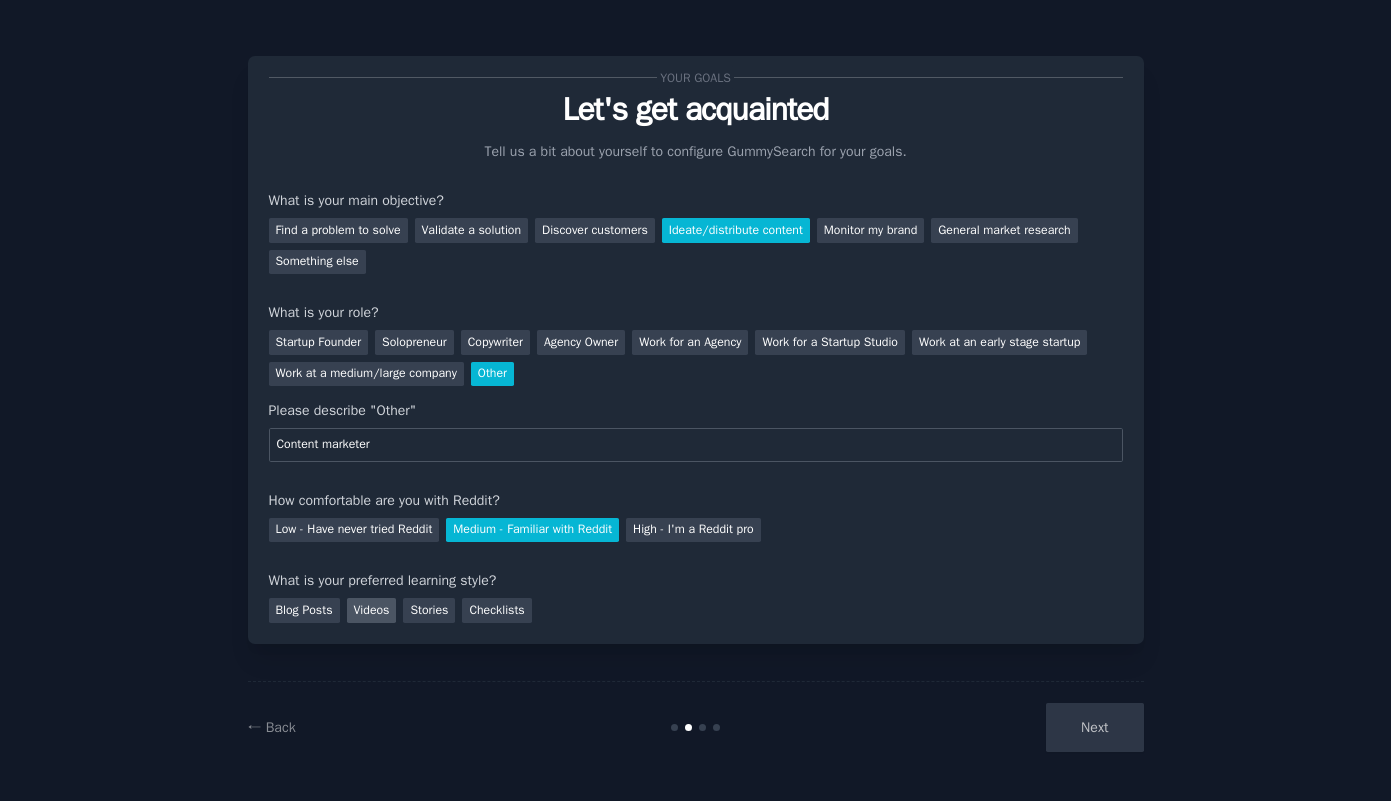 click on "Videos" at bounding box center (372, 610) 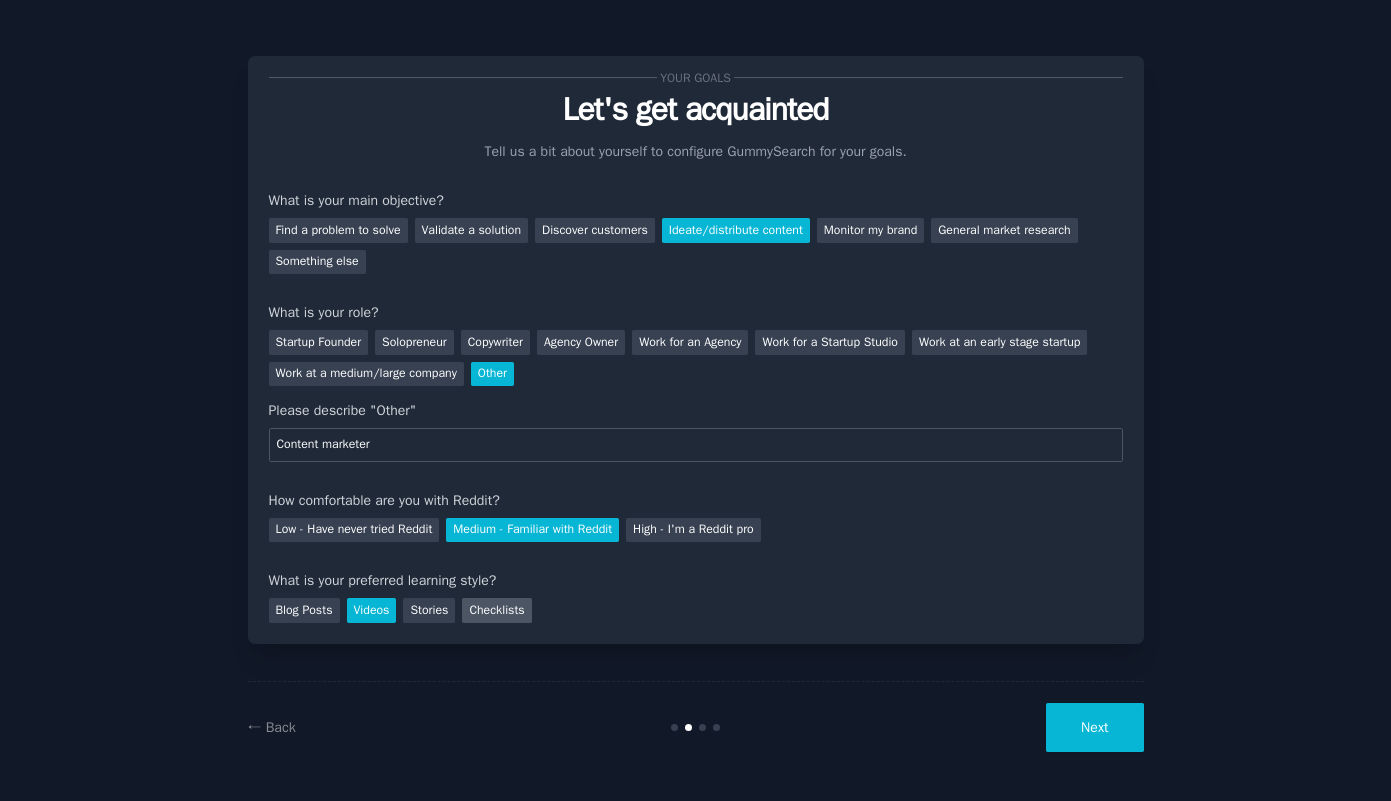 click on "Checklists" at bounding box center [496, 610] 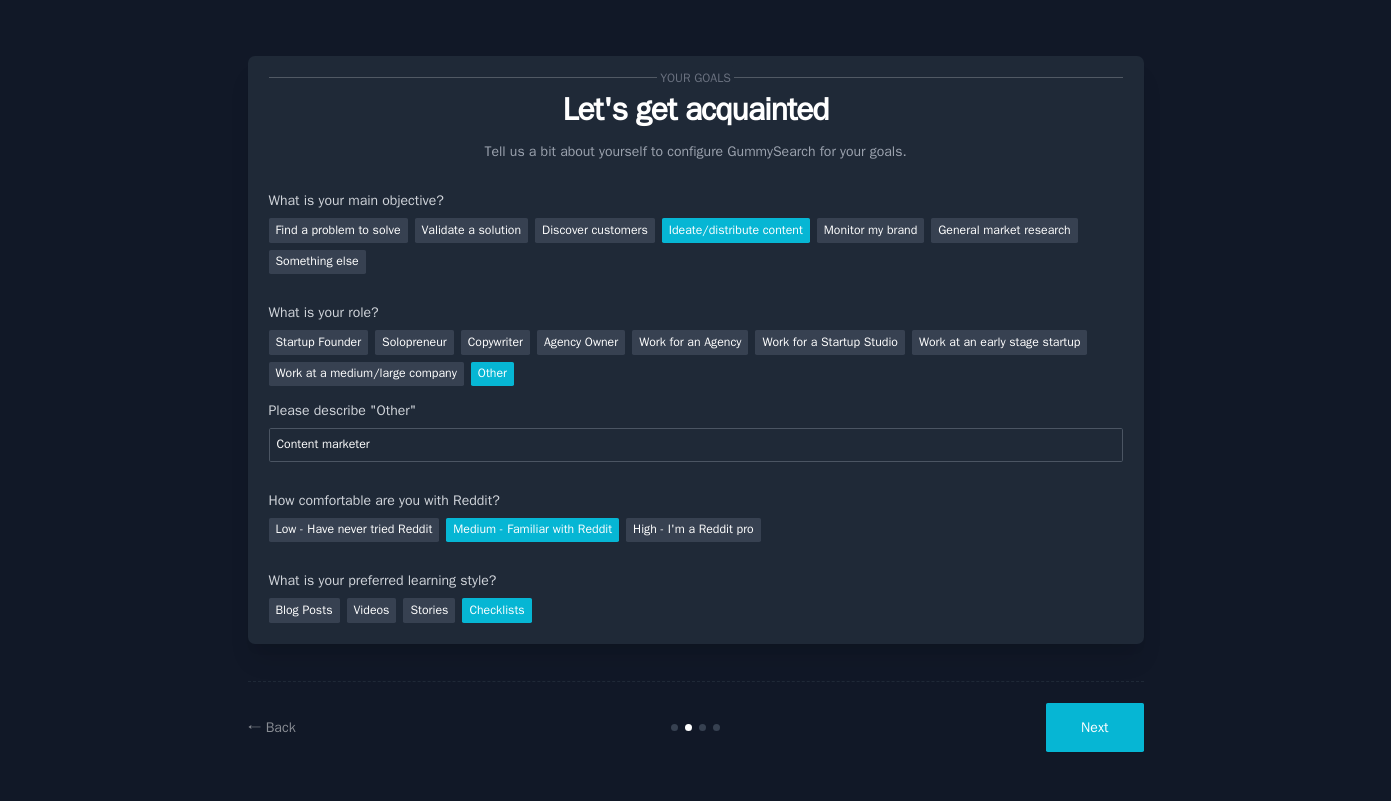 click on "Next" at bounding box center [1094, 727] 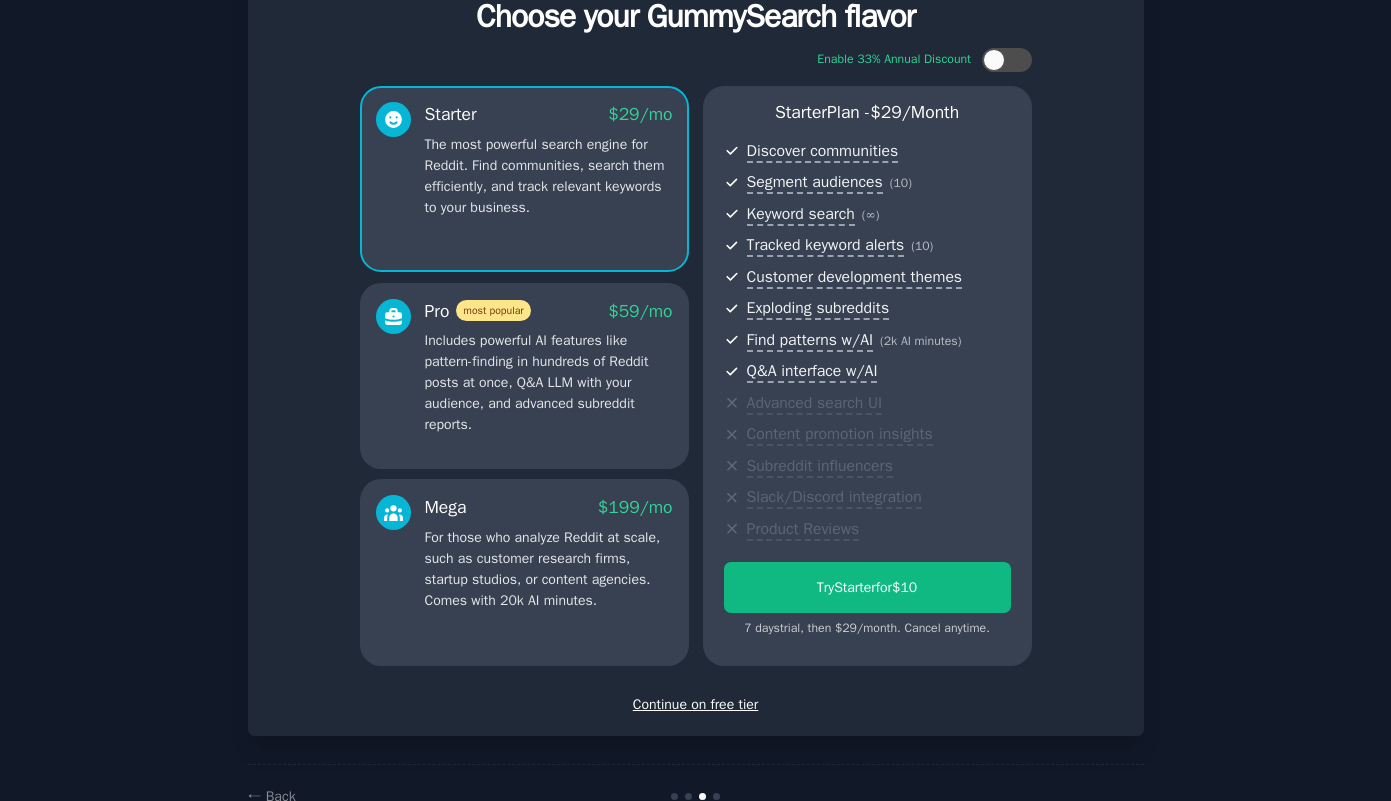 scroll, scrollTop: 147, scrollLeft: 0, axis: vertical 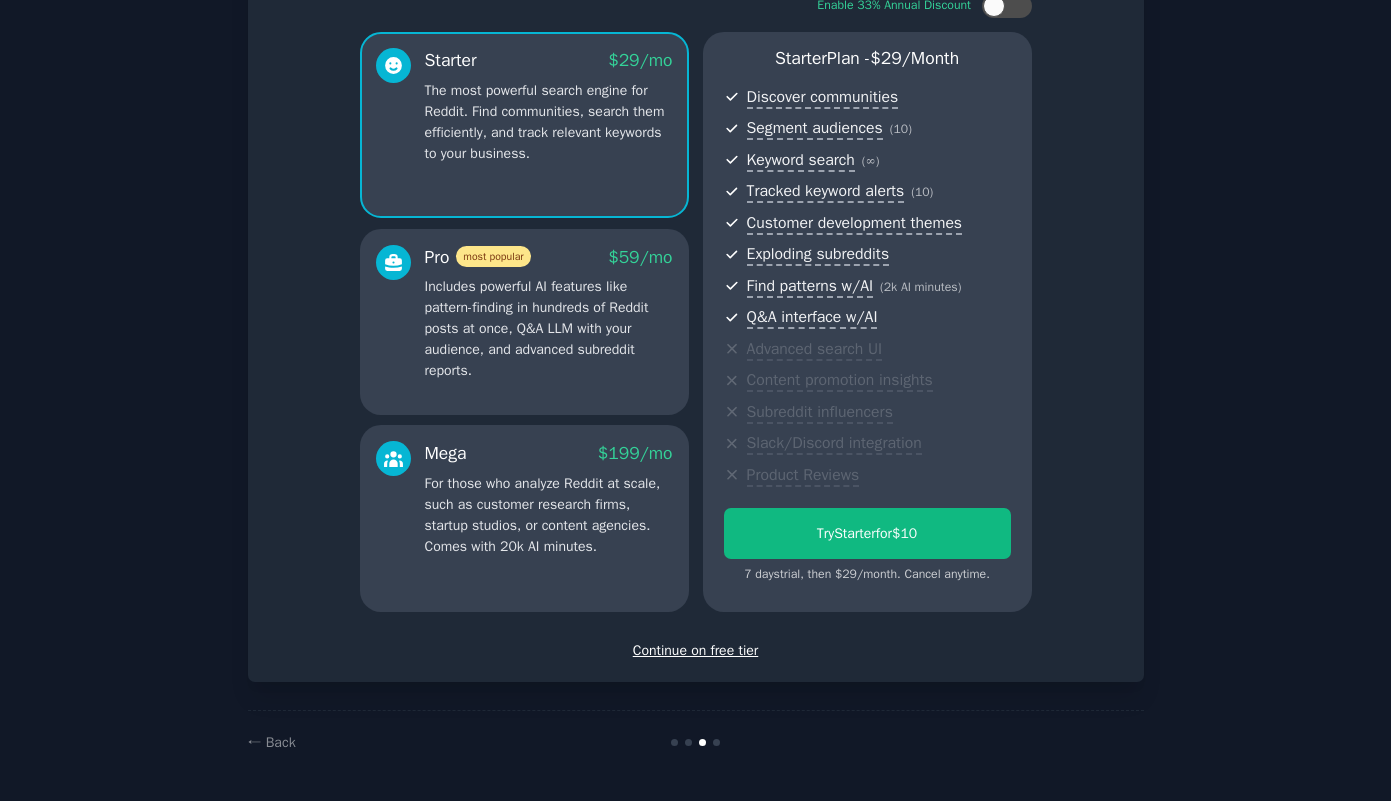click on "Continue on free tier" at bounding box center [696, 650] 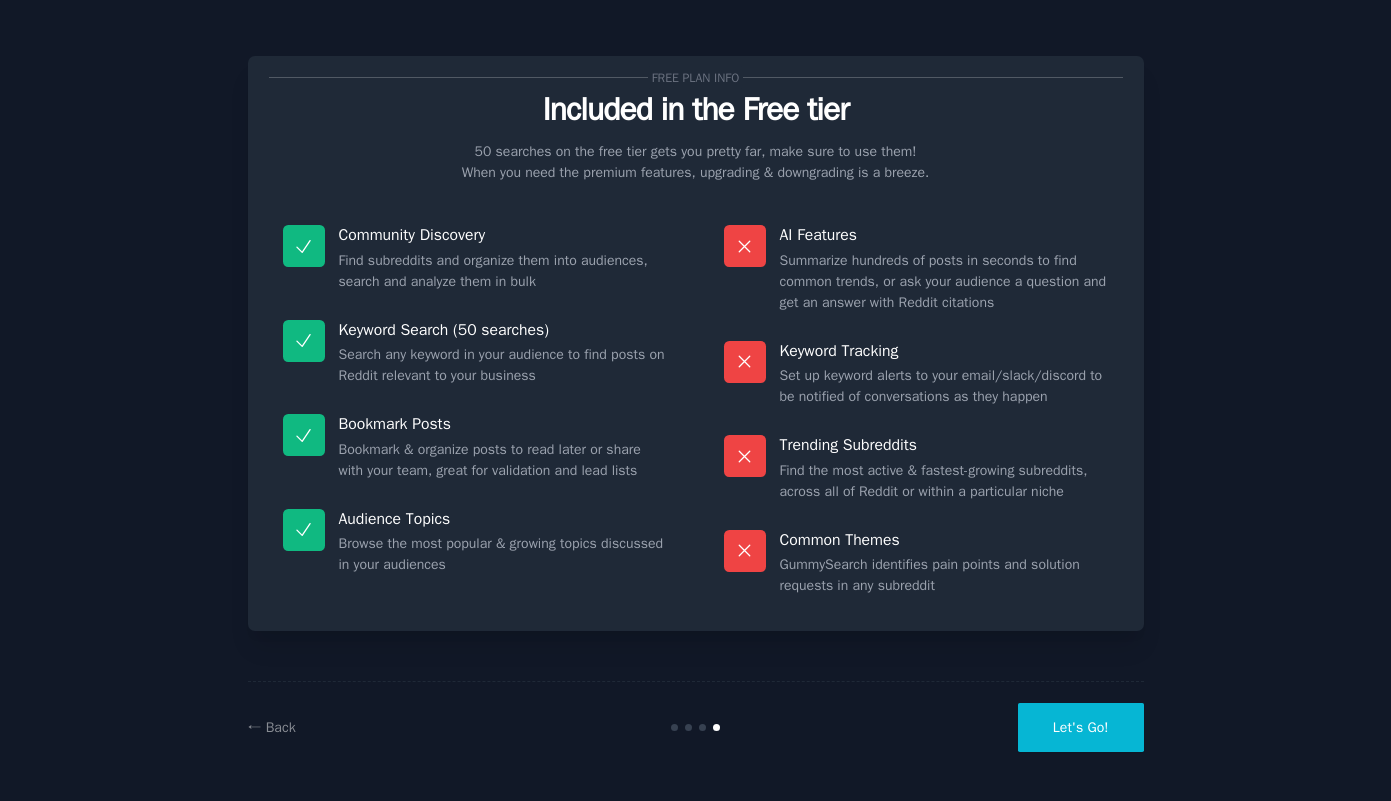 click on "Let's Go!" at bounding box center [1081, 727] 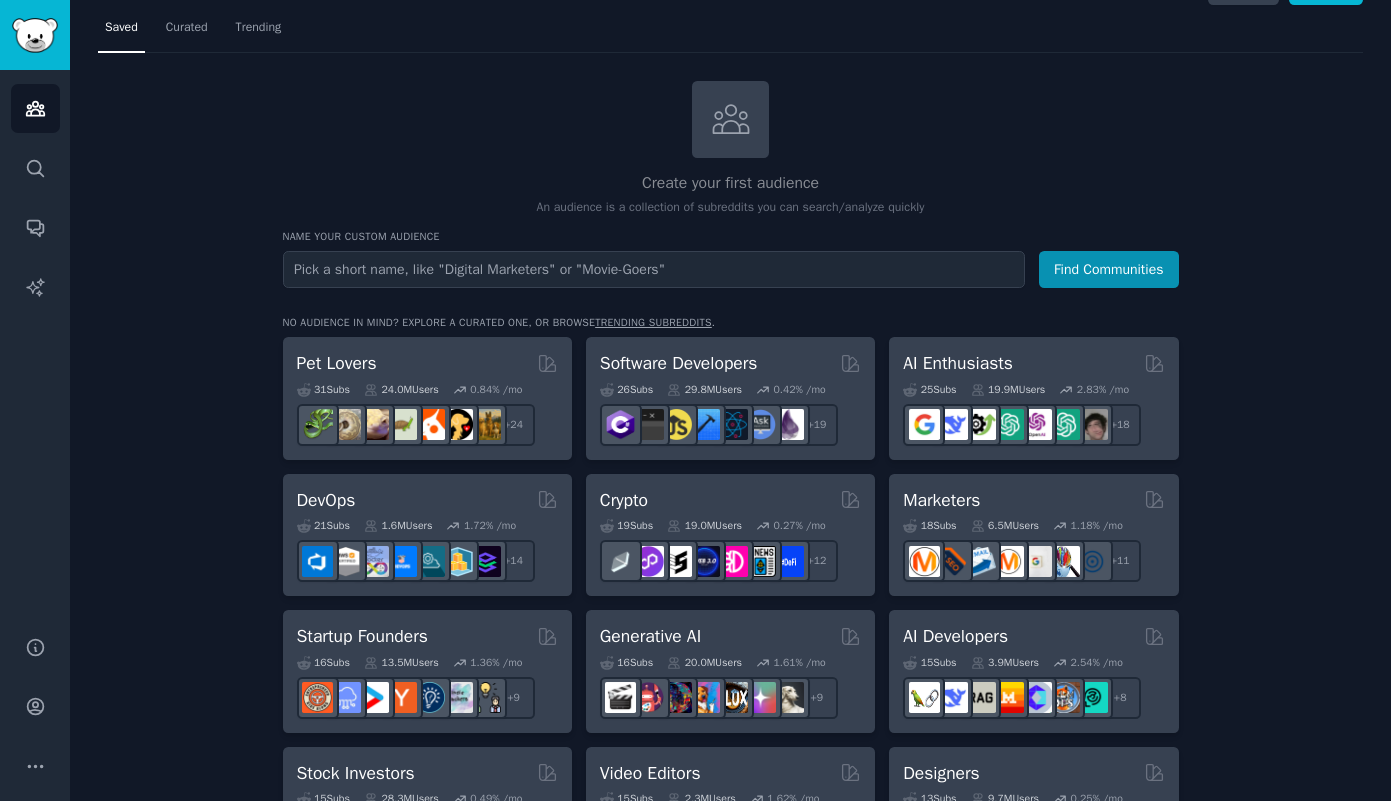 scroll, scrollTop: 54, scrollLeft: 0, axis: vertical 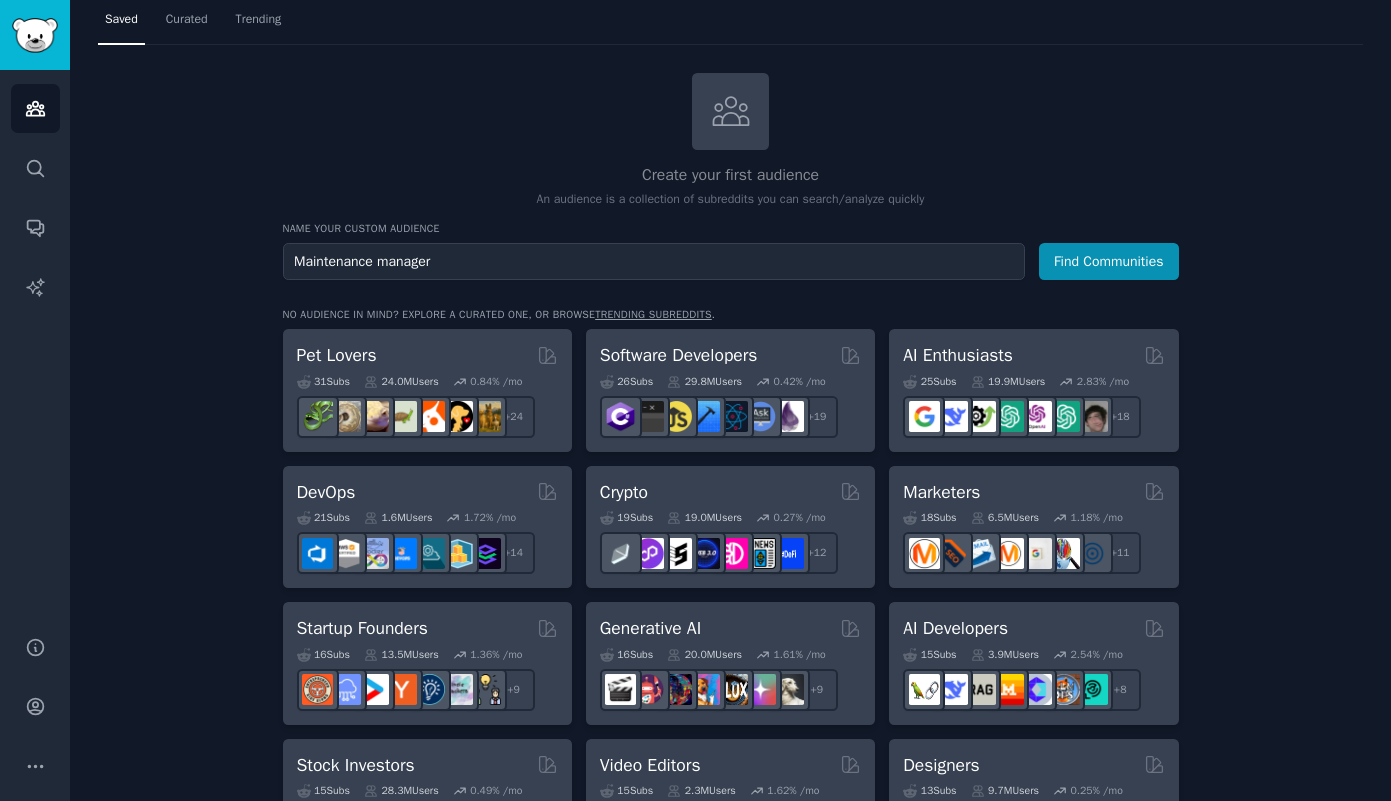click on "Maintenance manager" at bounding box center (654, 261) 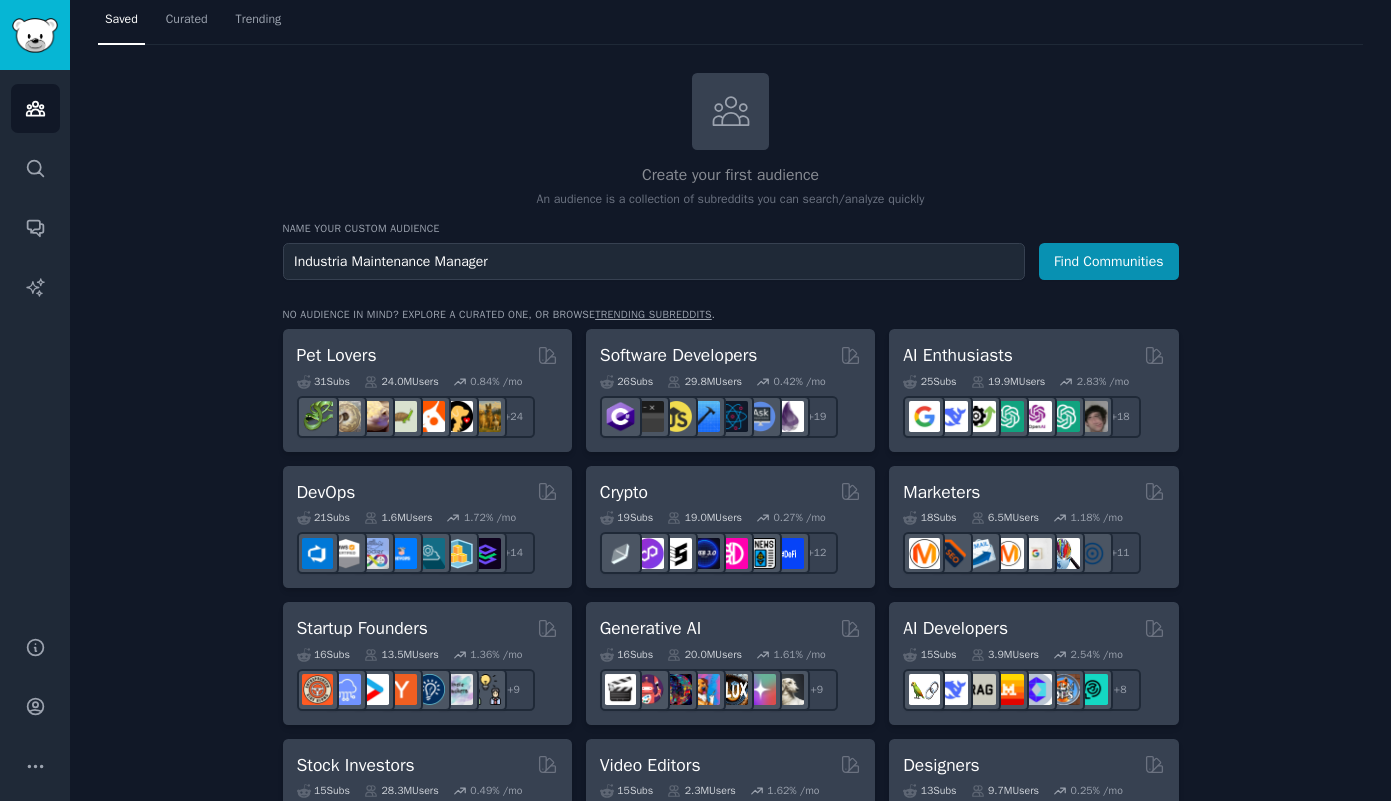 type on "Industria Maintenance Manager" 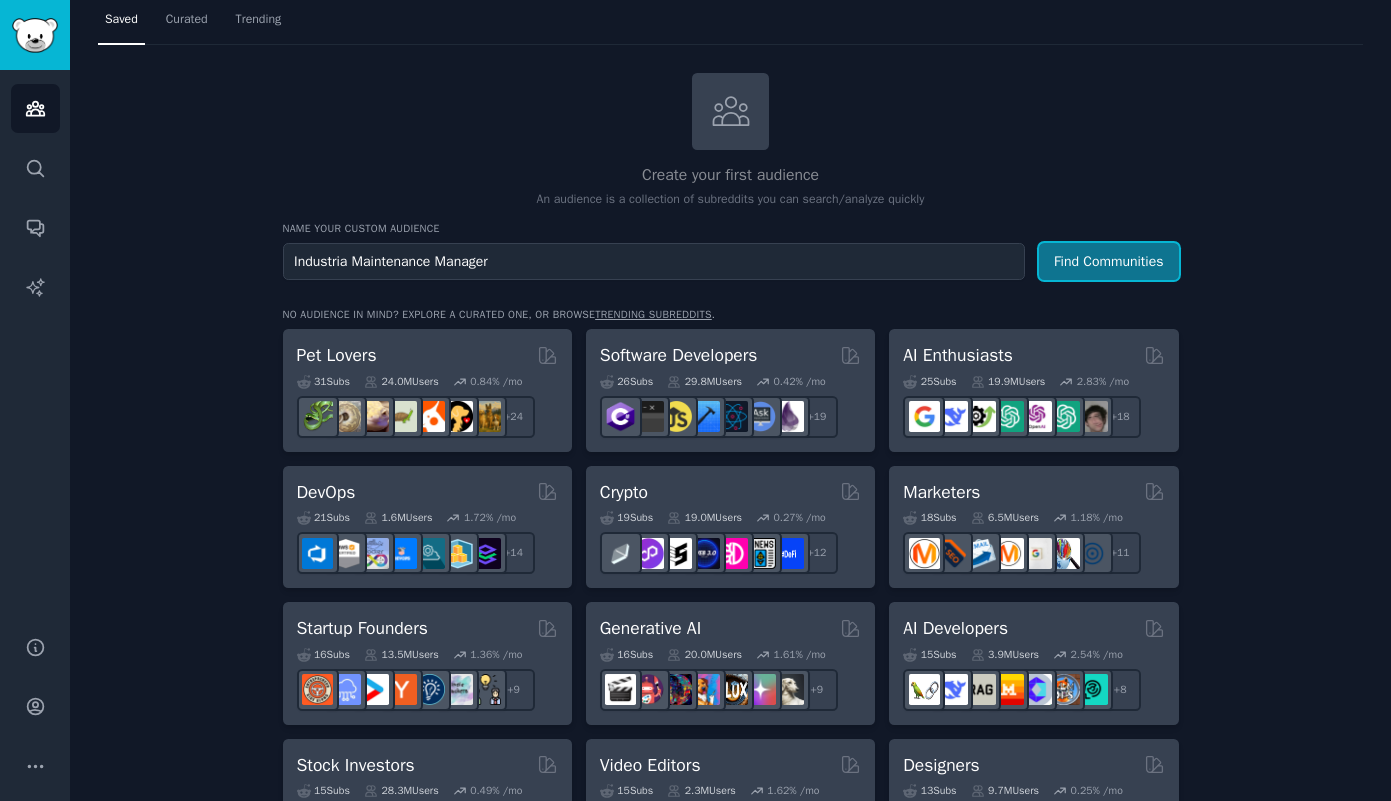 click on "Find Communities" at bounding box center [1109, 261] 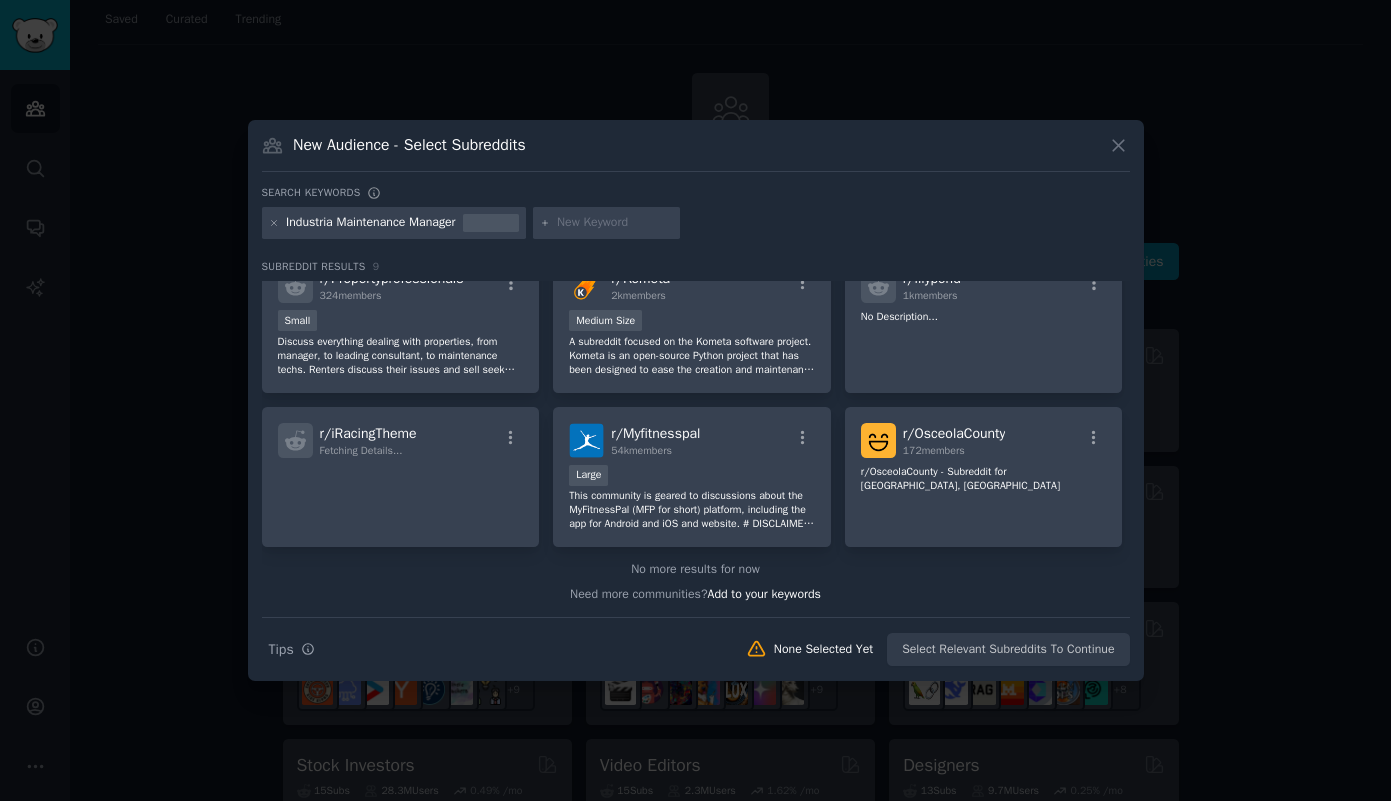 scroll, scrollTop: 0, scrollLeft: 0, axis: both 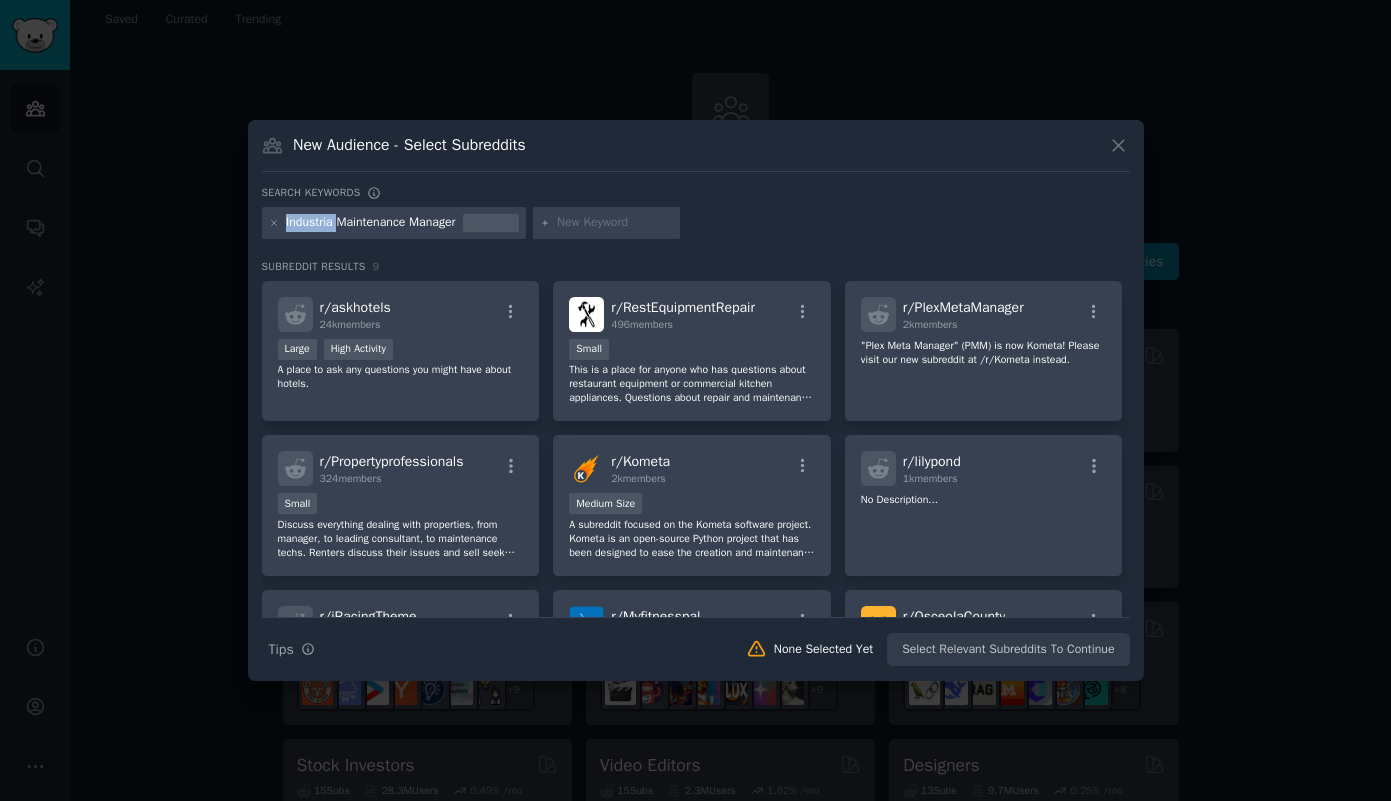 drag, startPoint x: 342, startPoint y: 225, endPoint x: 280, endPoint y: 226, distance: 62.008064 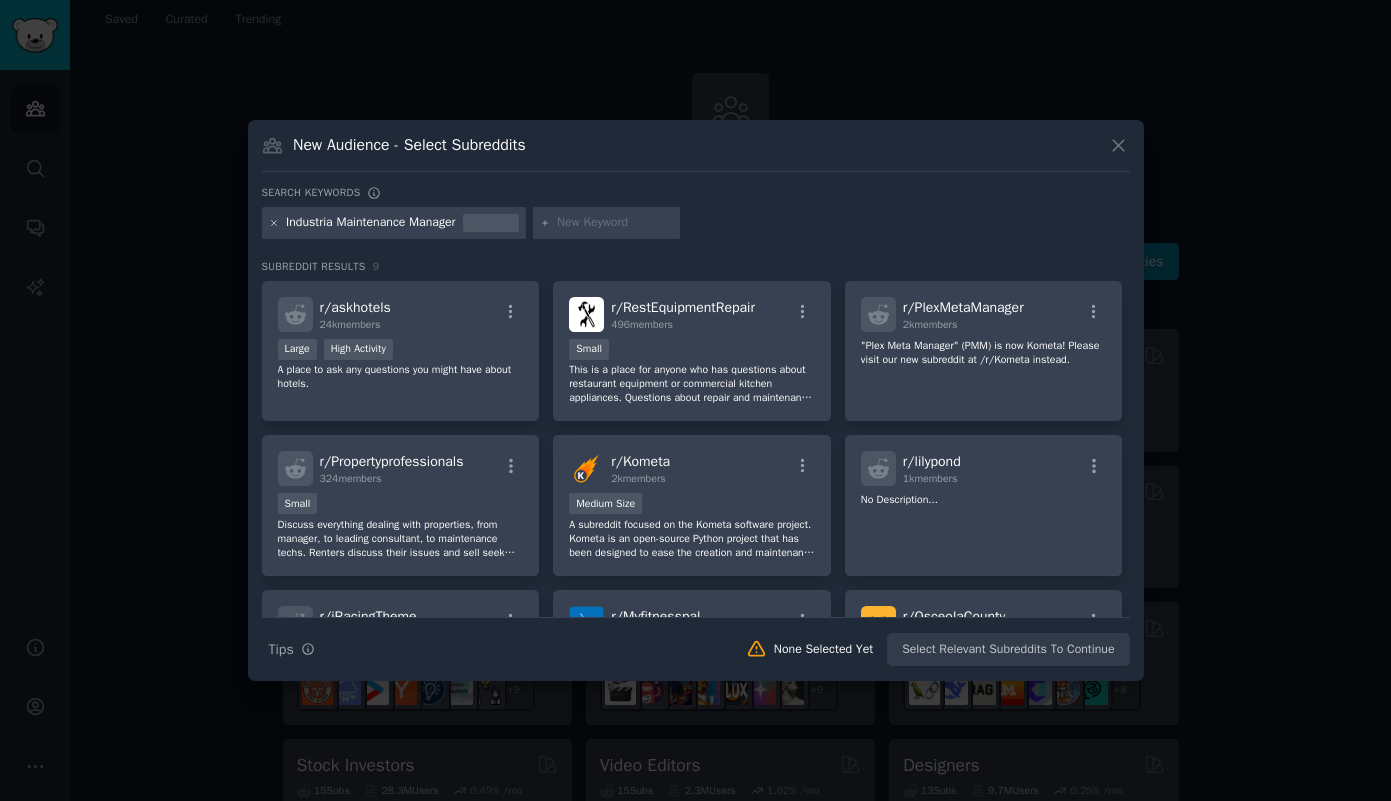 click 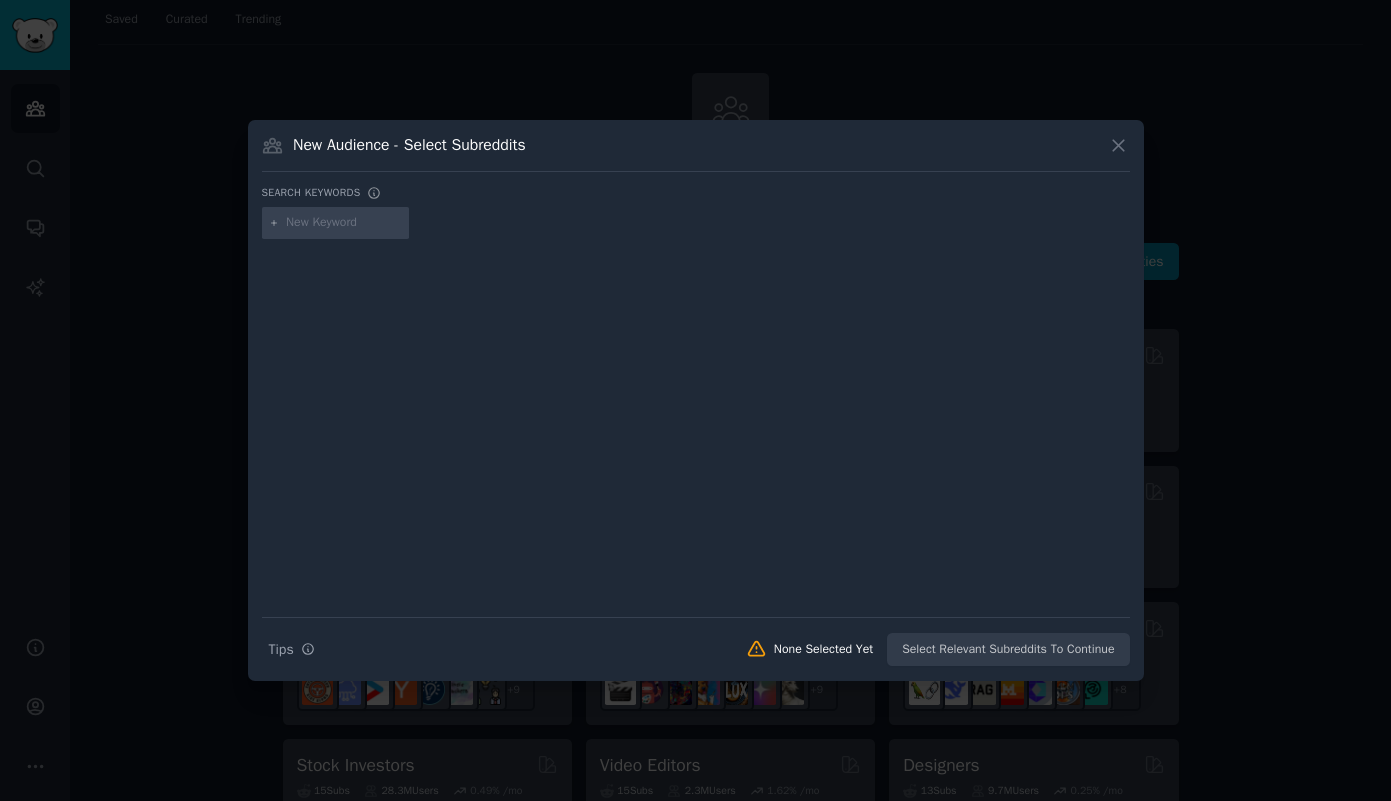 click at bounding box center (344, 223) 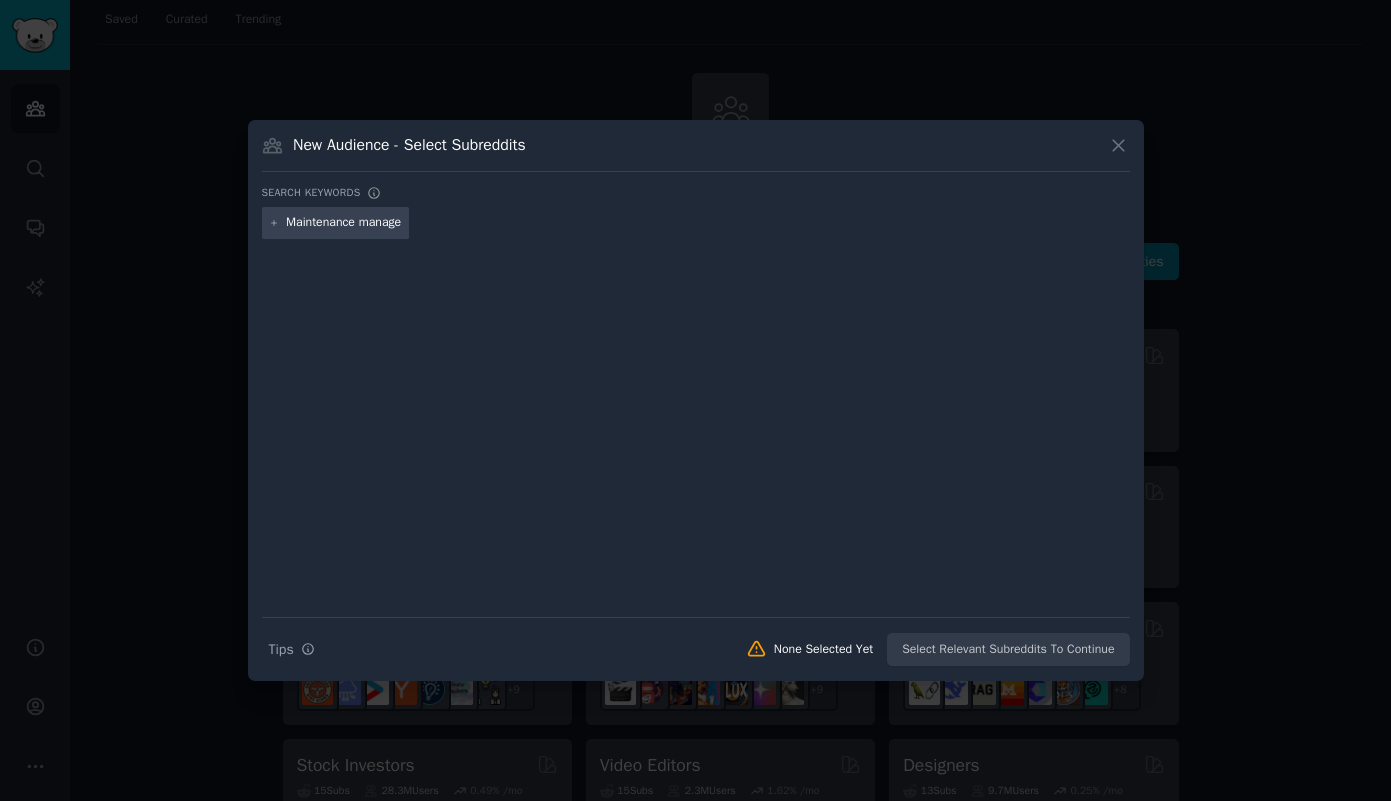 type on "Maintenance manager" 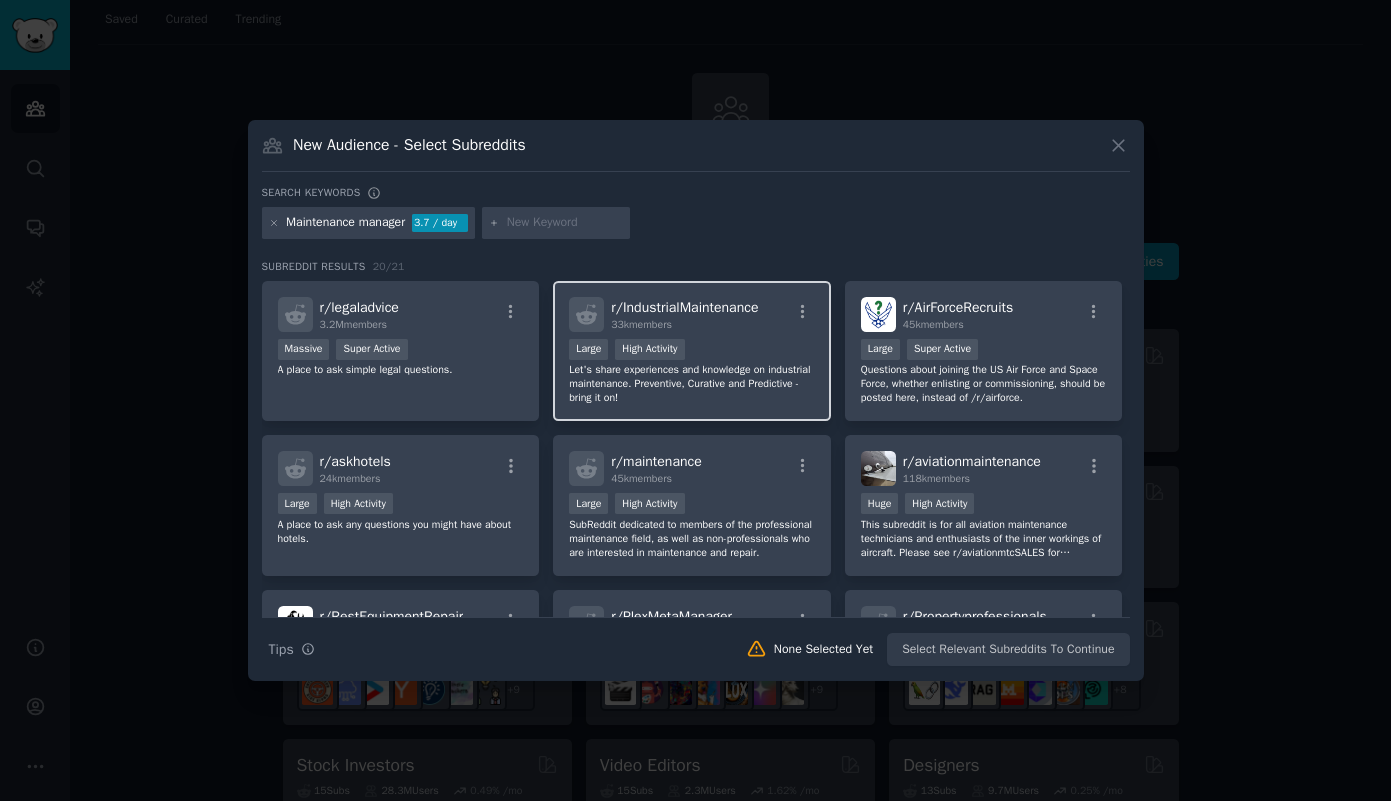 click on "r/ IndustrialMaintenance" at bounding box center [684, 307] 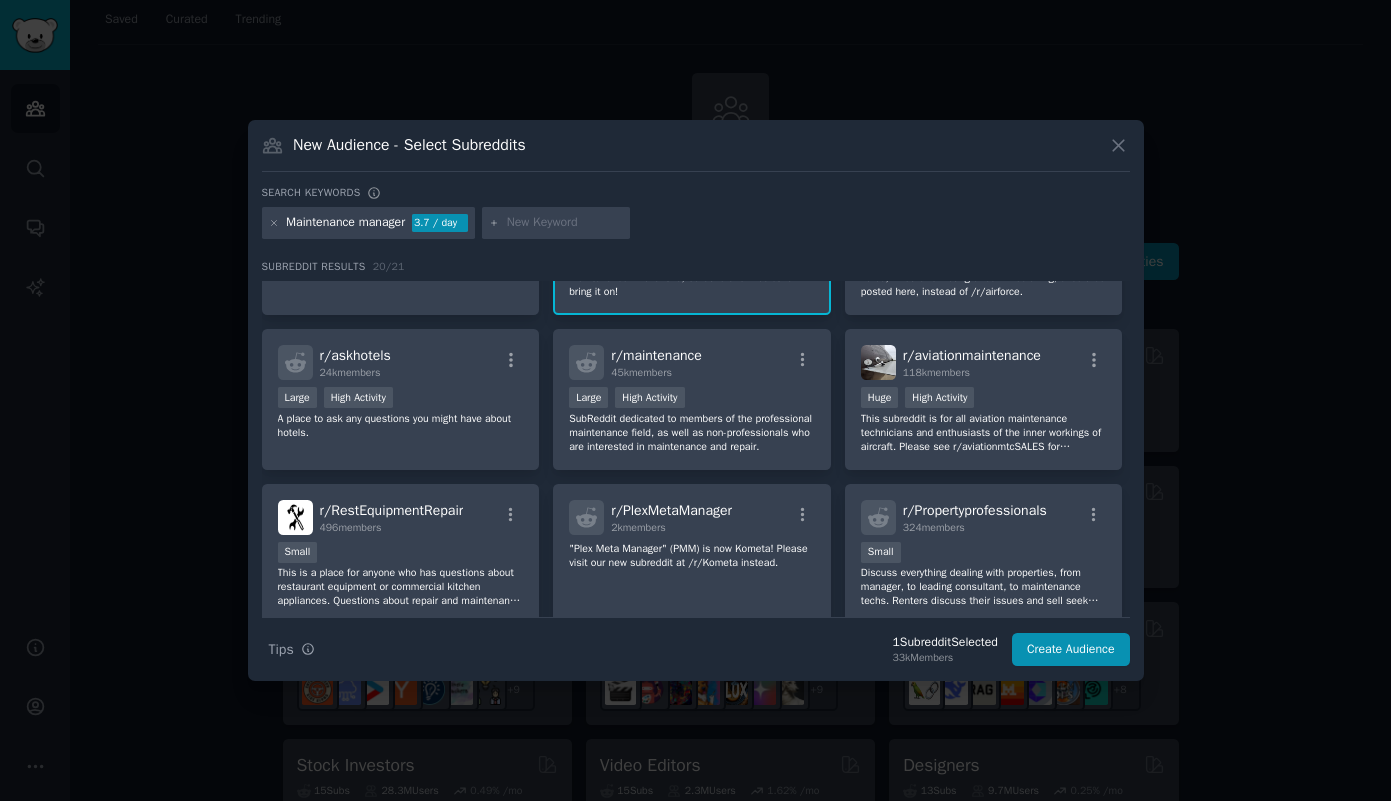scroll, scrollTop: 111, scrollLeft: 0, axis: vertical 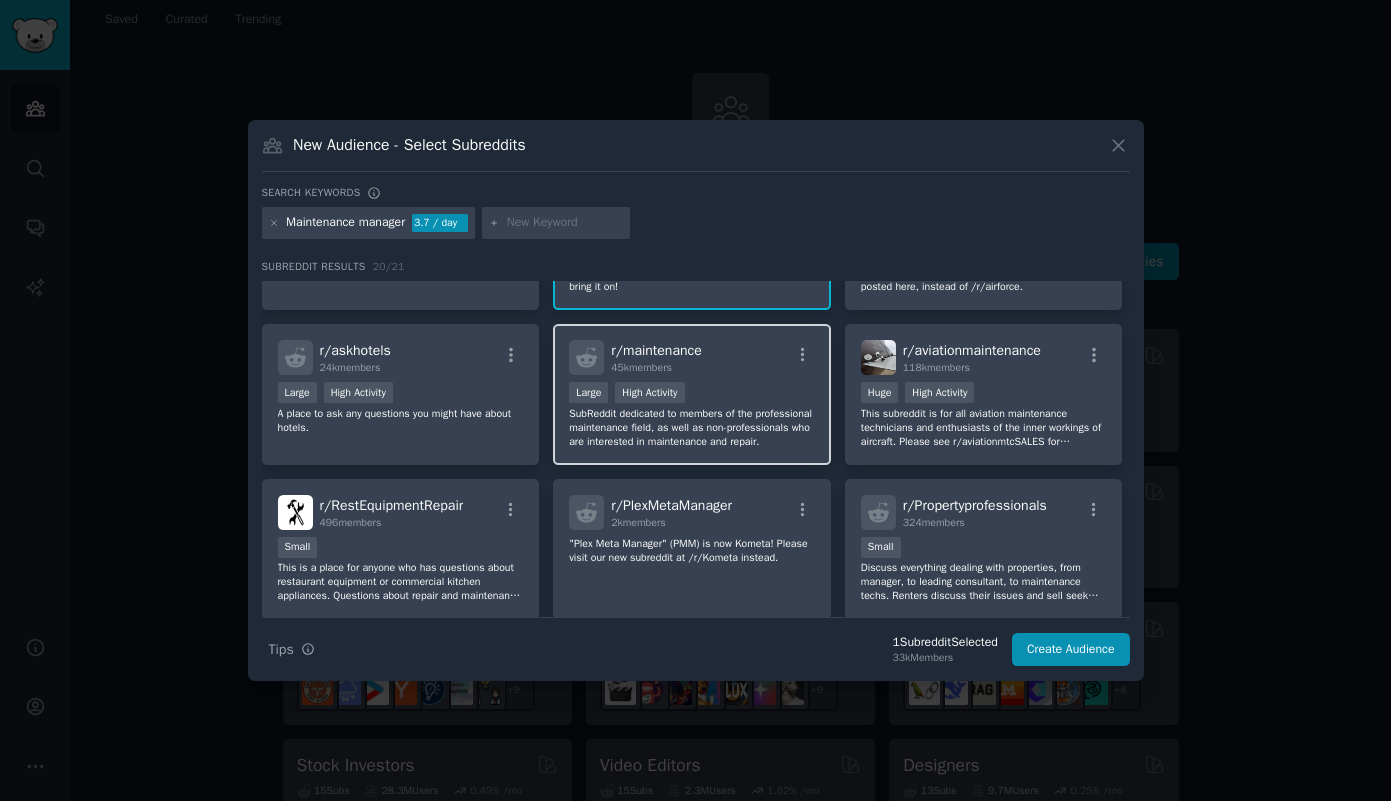 click on "r/ maintenance 45k  members" at bounding box center [692, 357] 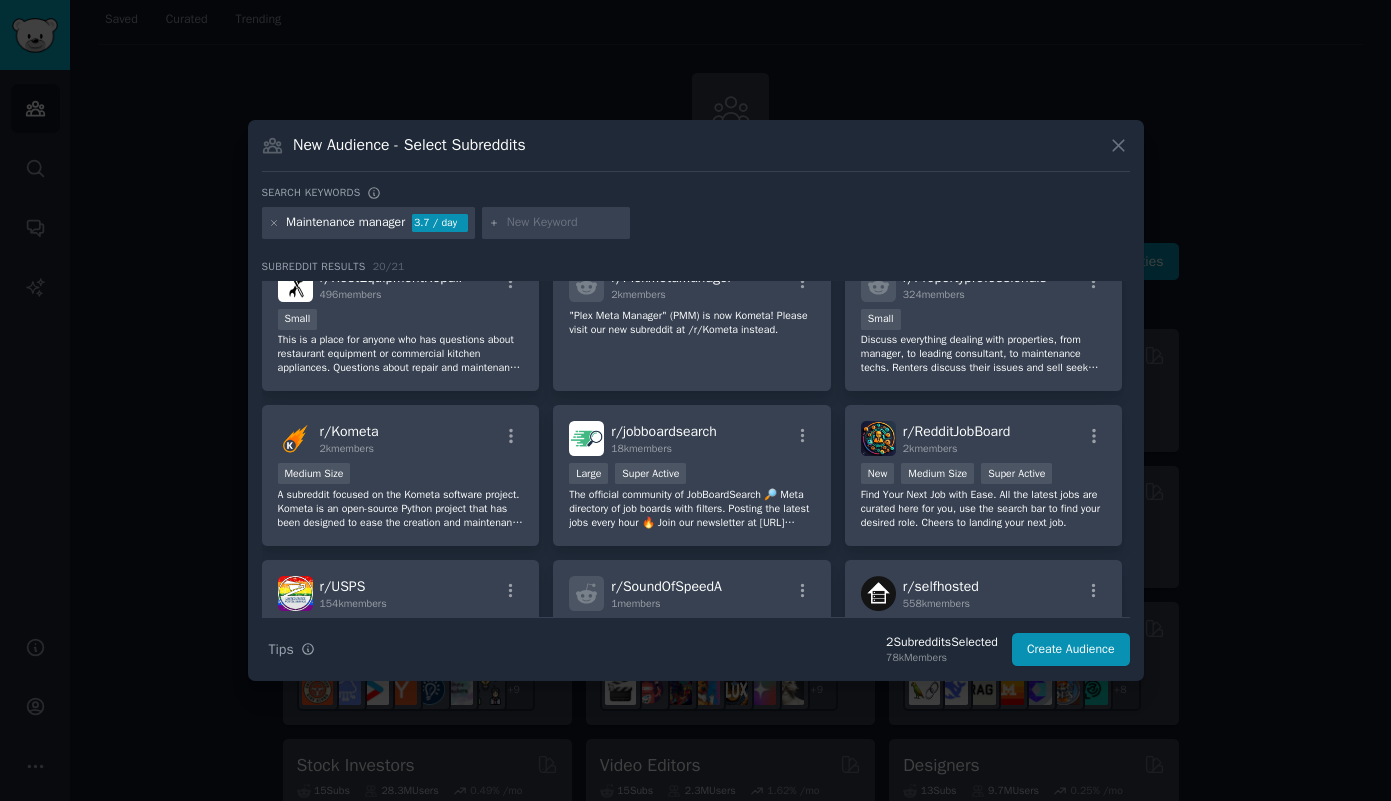 scroll, scrollTop: 0, scrollLeft: 0, axis: both 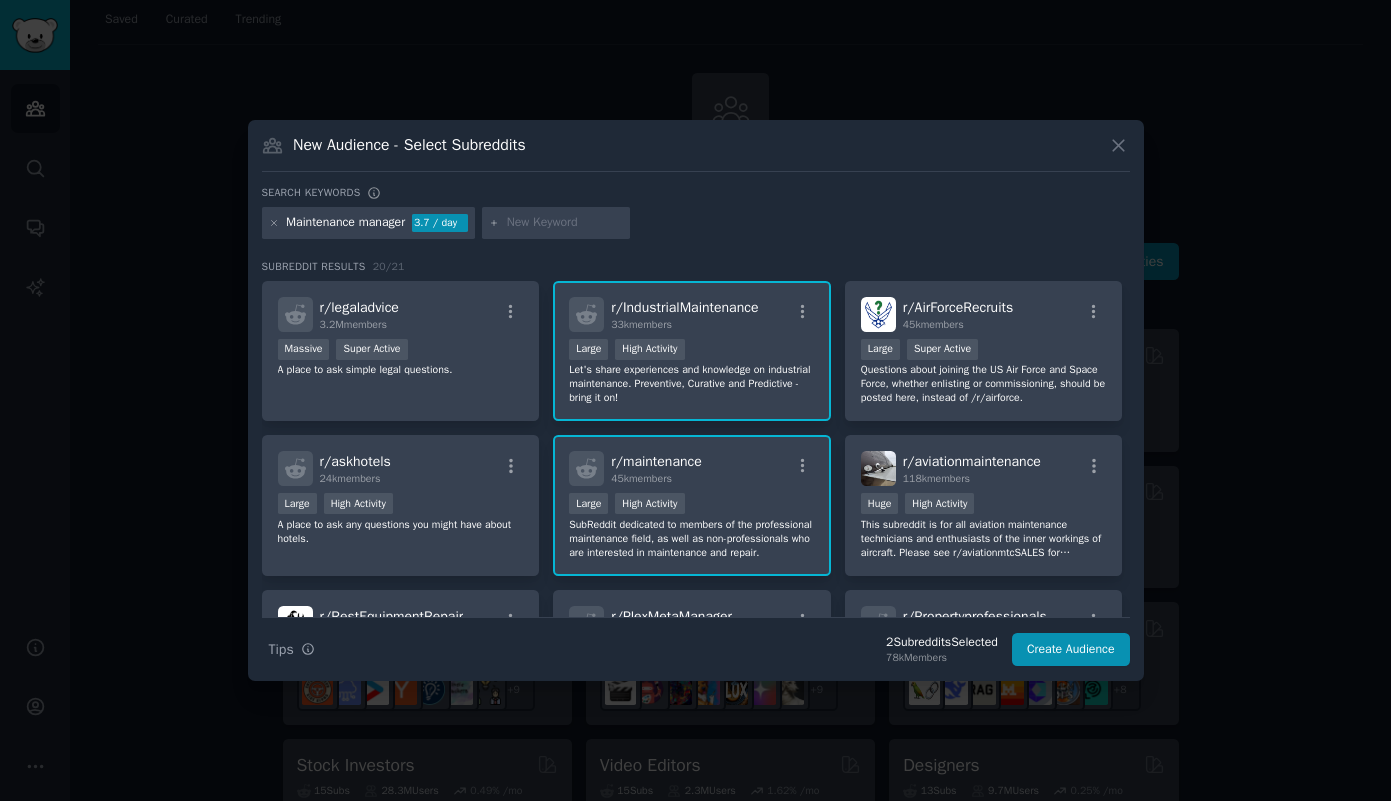 click at bounding box center (565, 223) 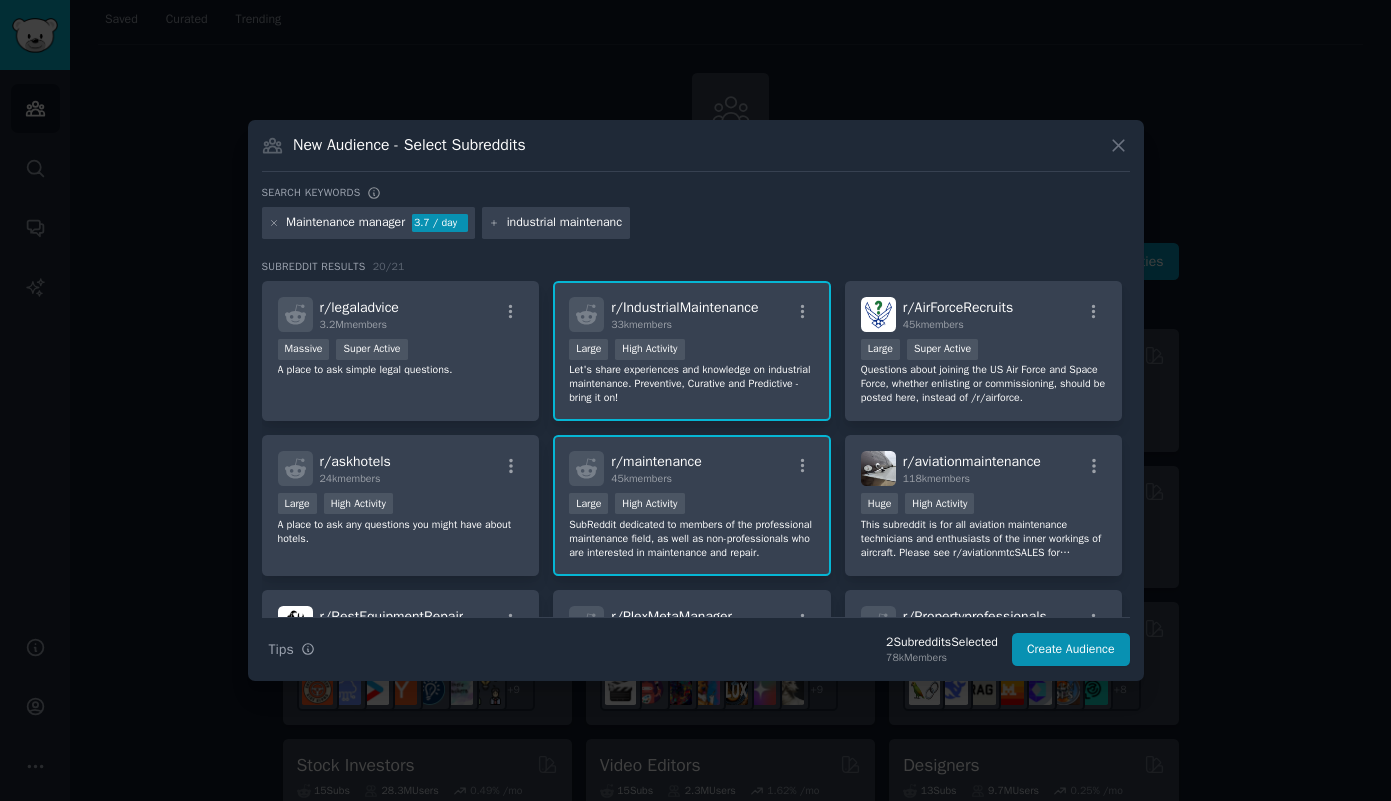 type on "industrial maintenance" 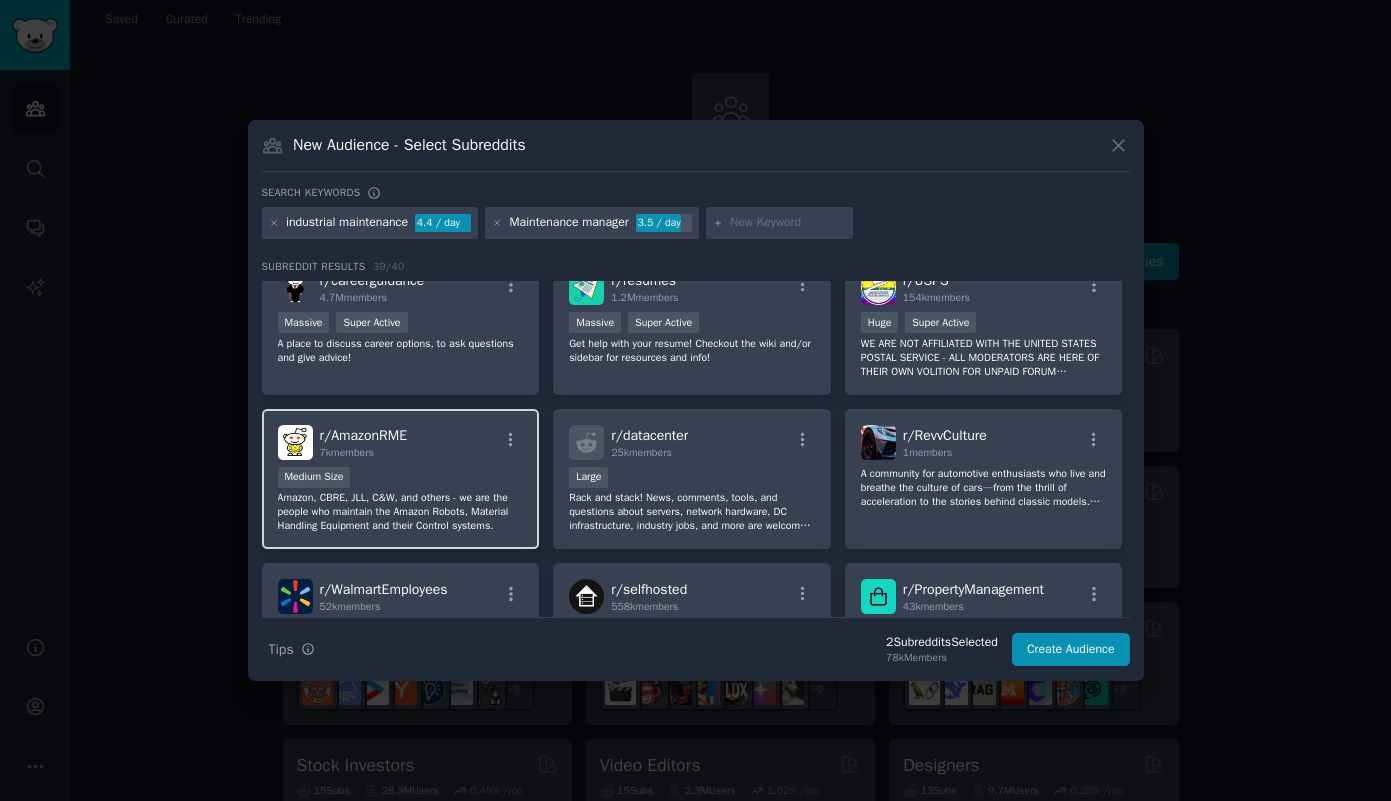 scroll, scrollTop: 1106, scrollLeft: 0, axis: vertical 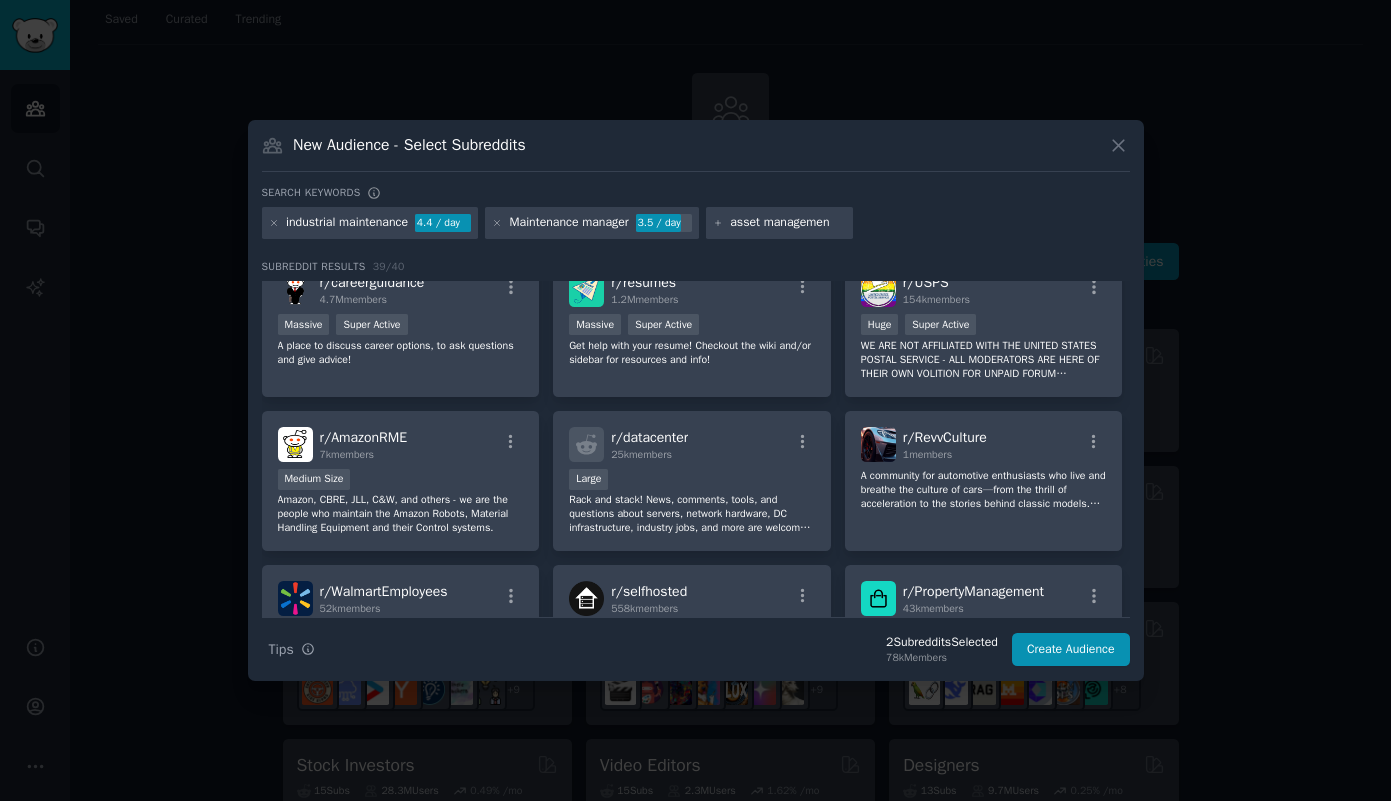 type on "asset management" 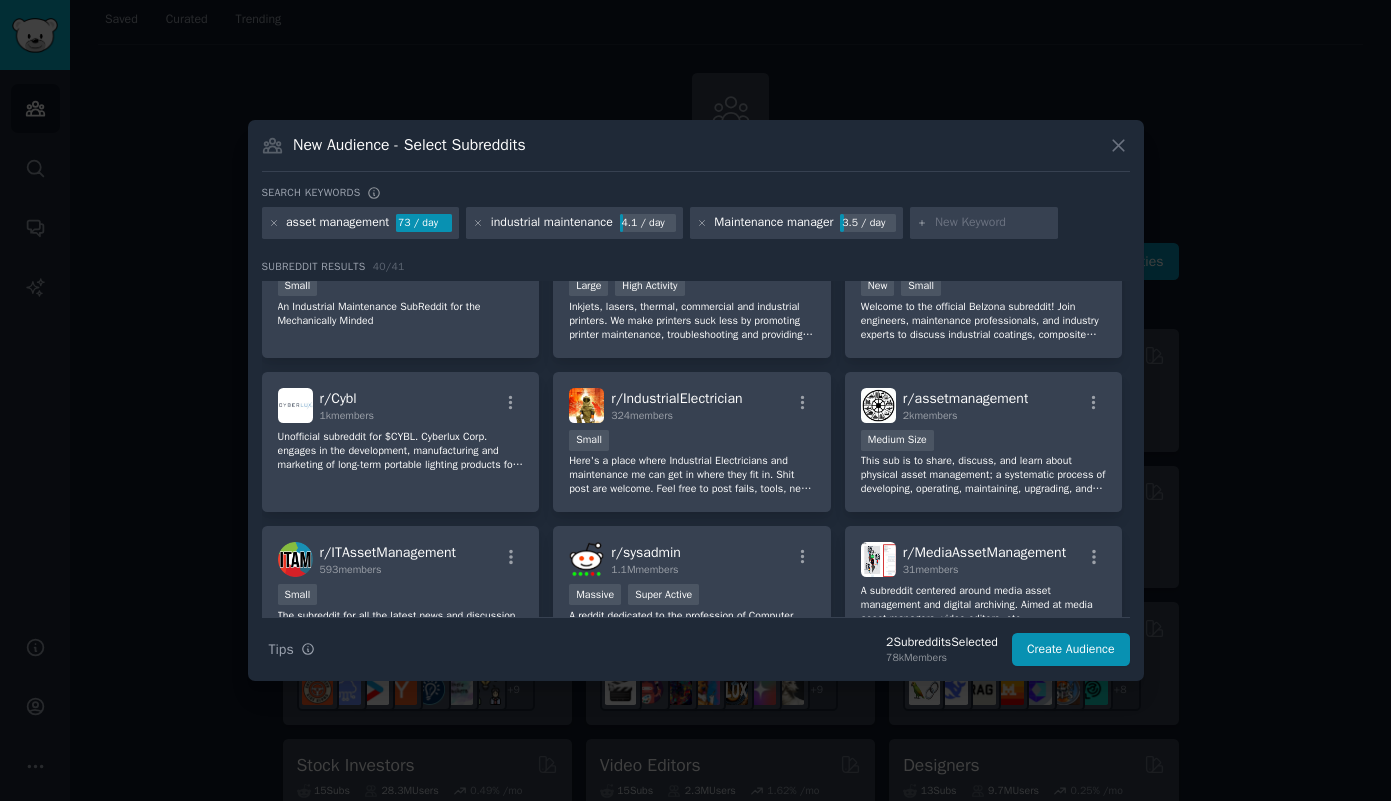scroll, scrollTop: 841, scrollLeft: 0, axis: vertical 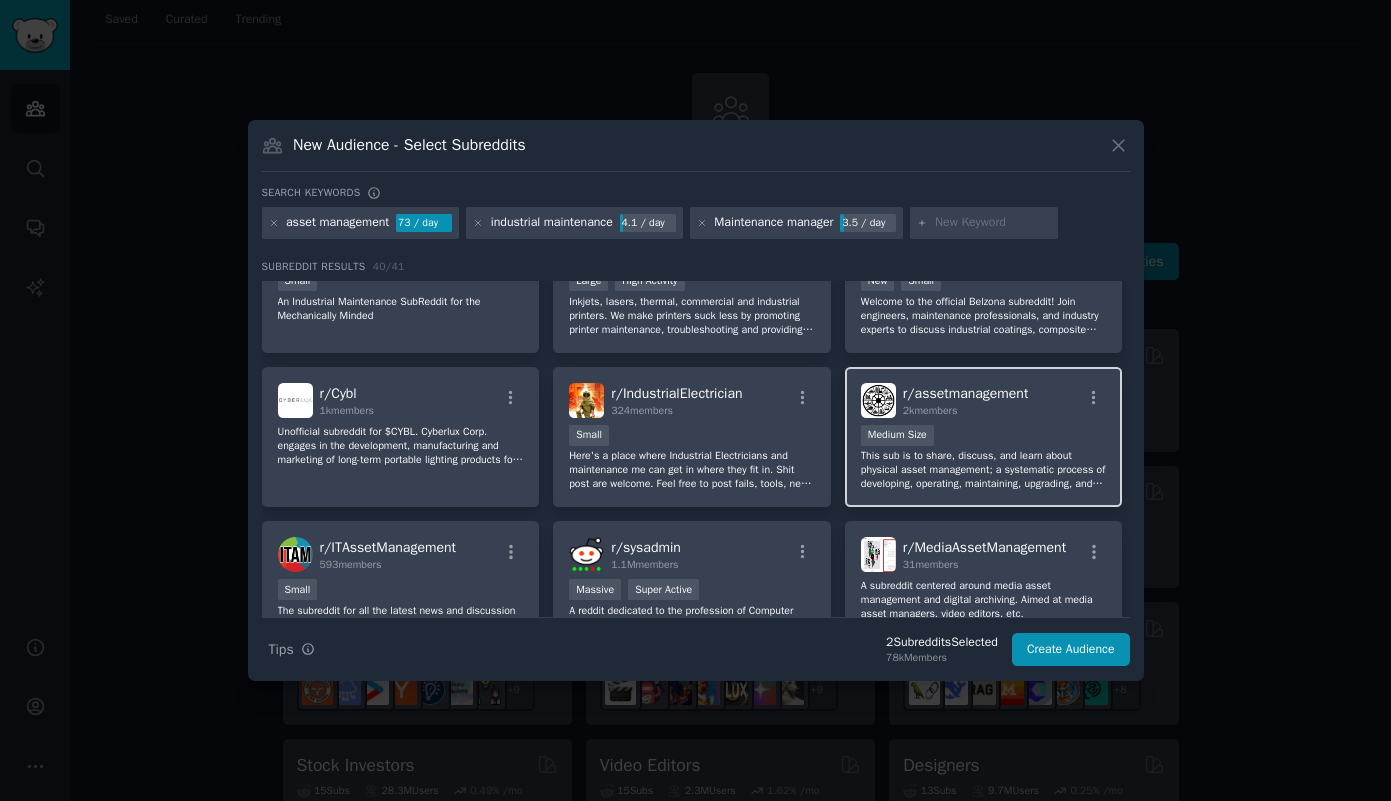 click on "This sub is to share, discuss, and learn about physical asset management; a systematic process of developing, operating, maintaining, upgrading, and disposing of assets in the most cost-effective manner (including all costs, risks, and performance attributes). Please visit wiki for more information." at bounding box center [984, 470] 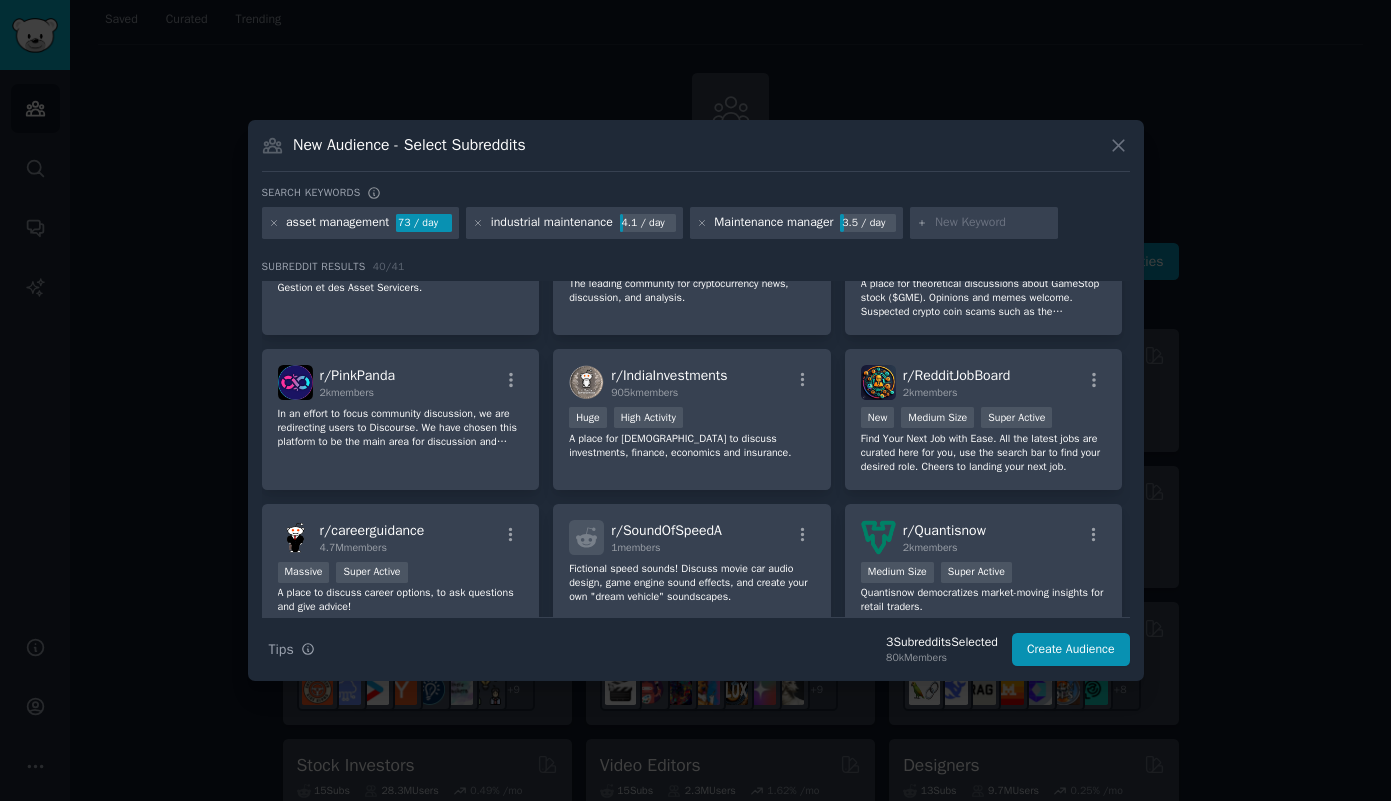 scroll, scrollTop: 1315, scrollLeft: 0, axis: vertical 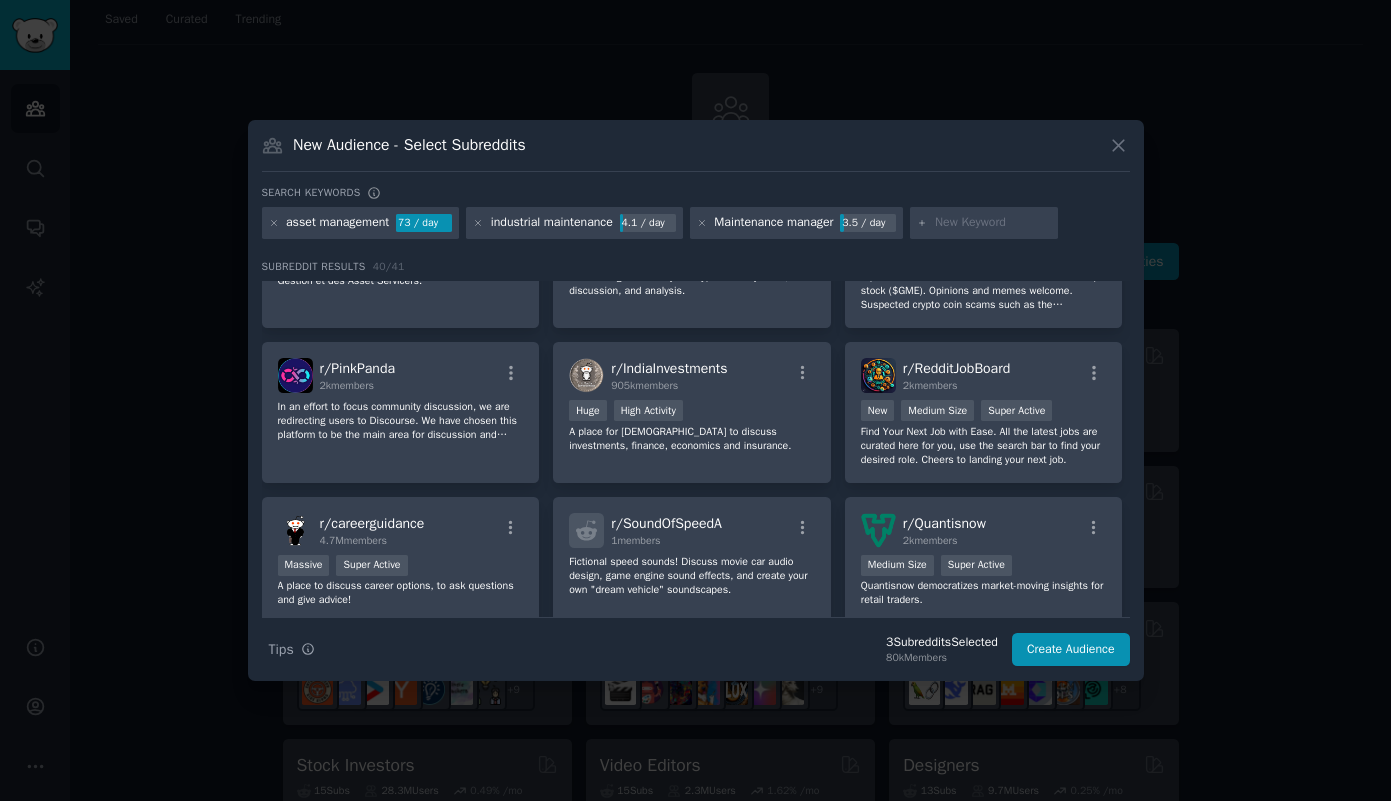 click at bounding box center (993, 223) 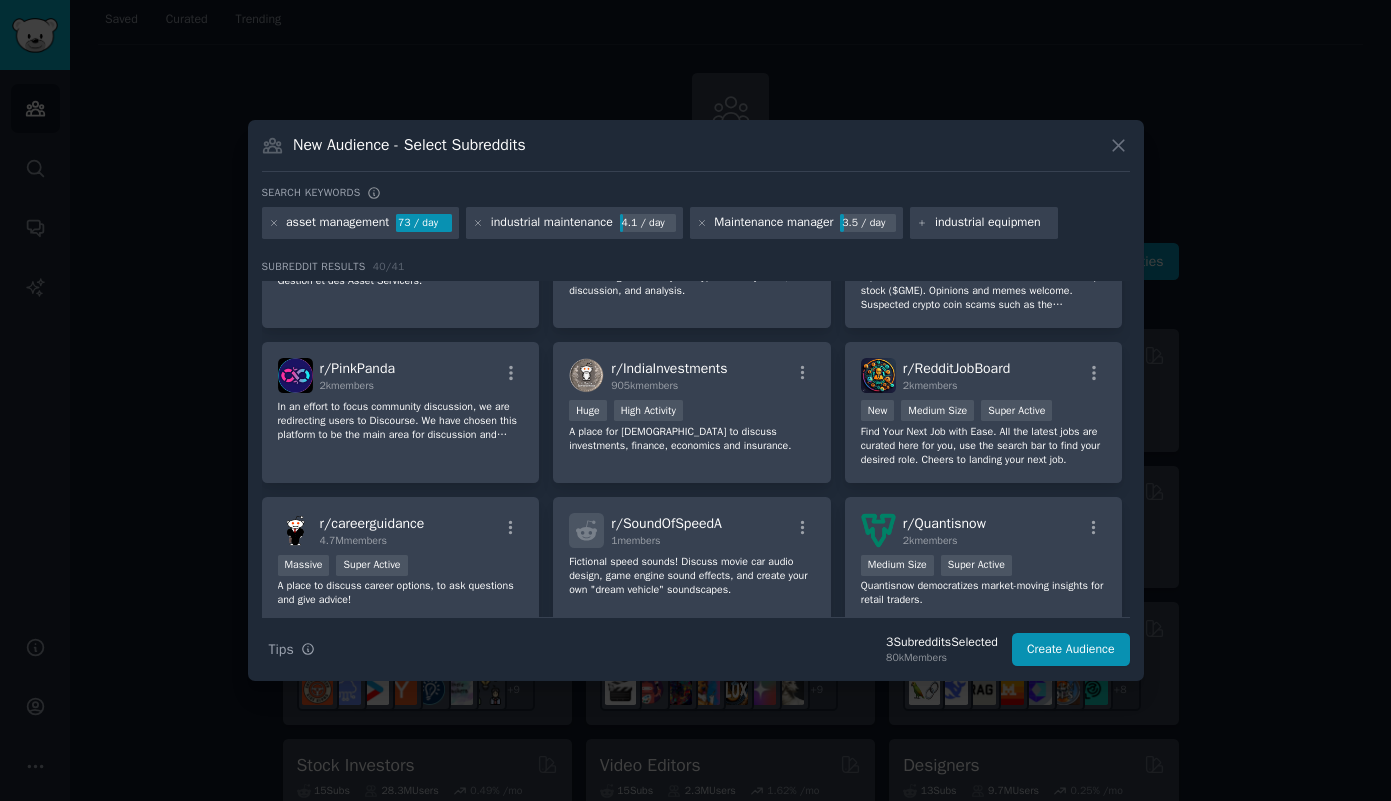 type on "industrial equipment" 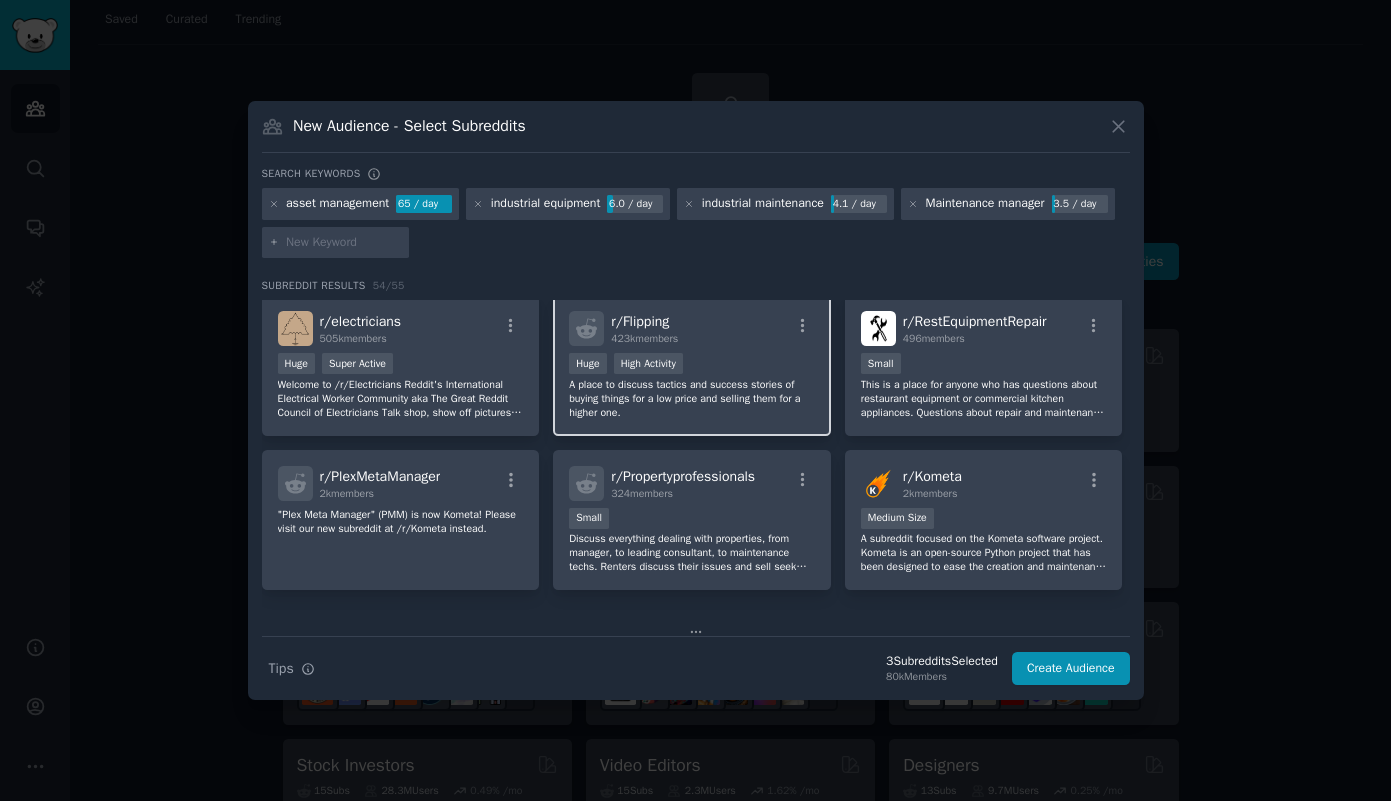 scroll, scrollTop: 636, scrollLeft: 0, axis: vertical 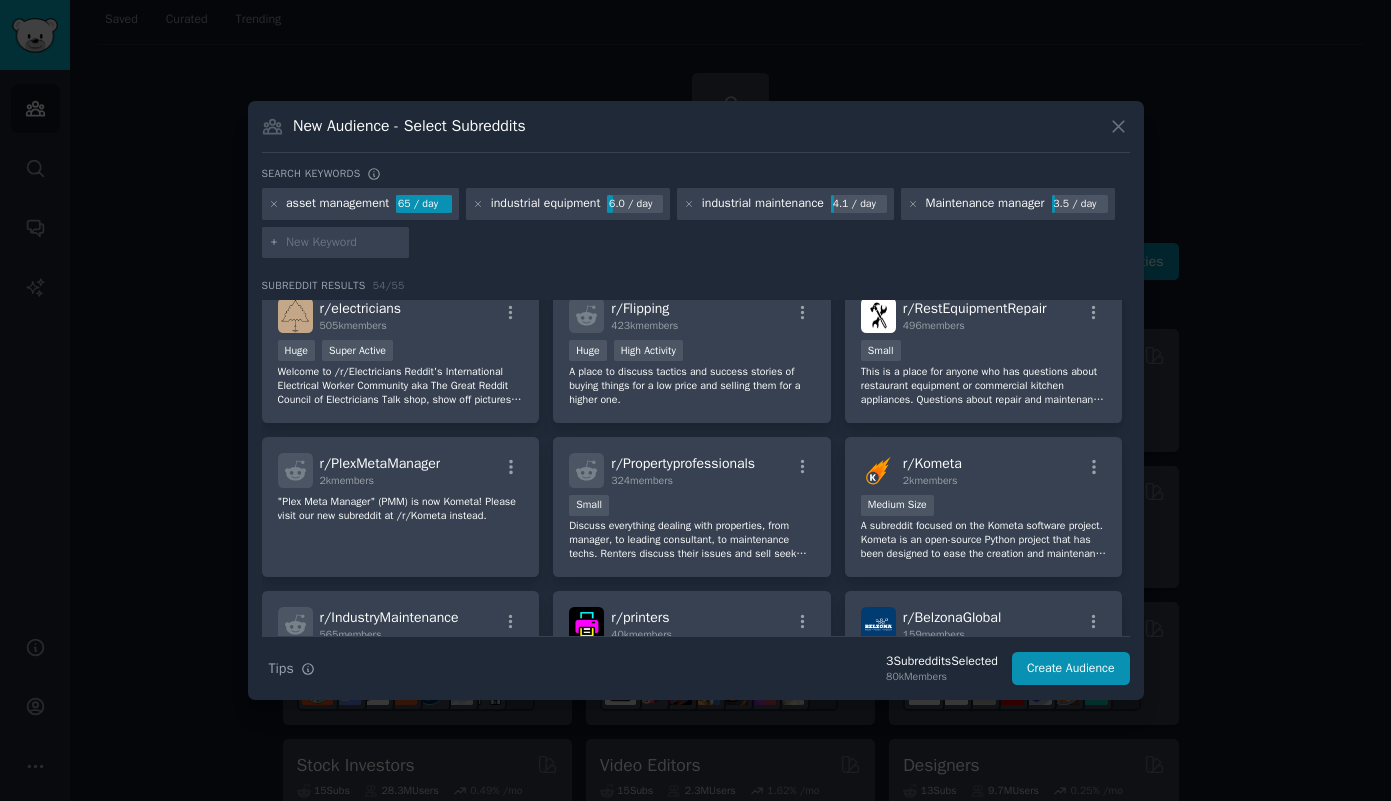 click at bounding box center (344, 243) 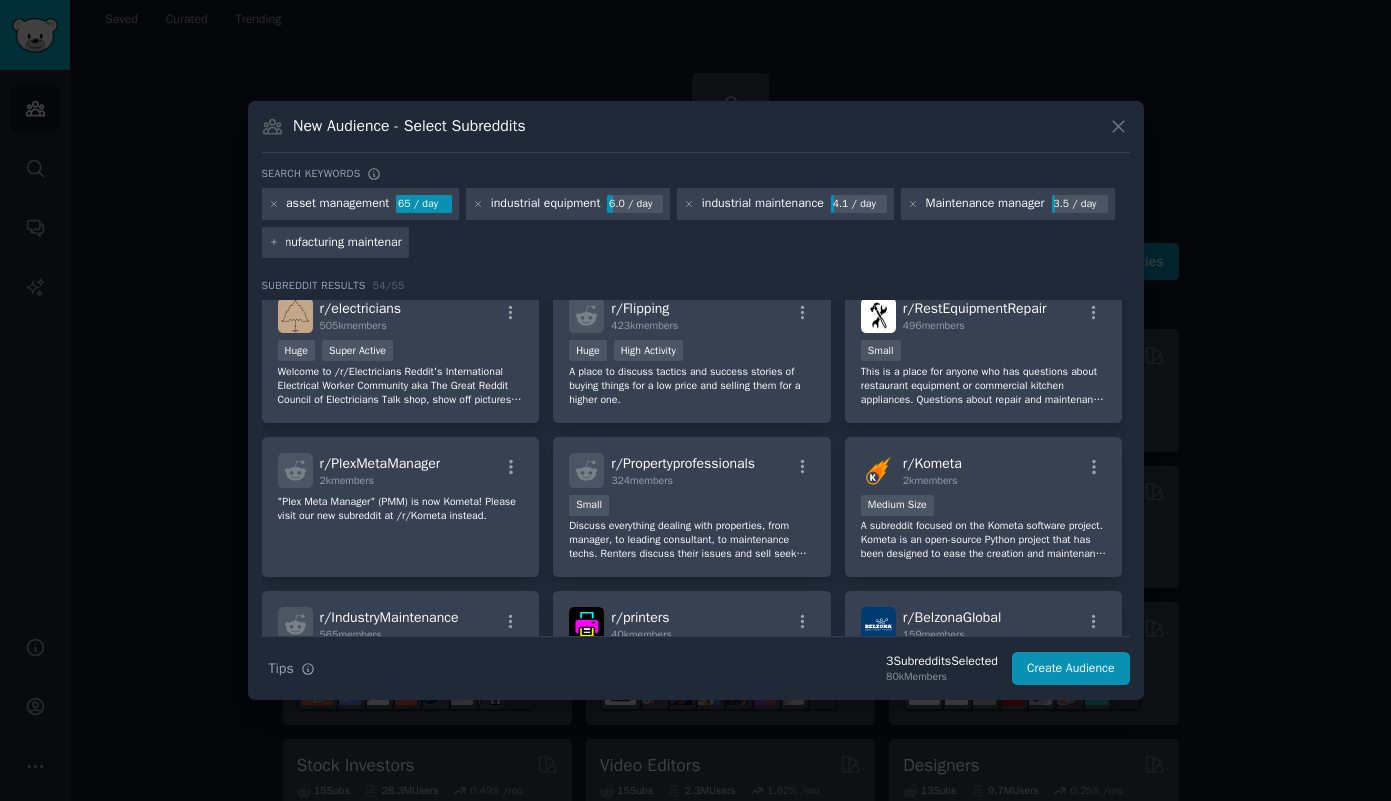 type on "manufacturing maintenance" 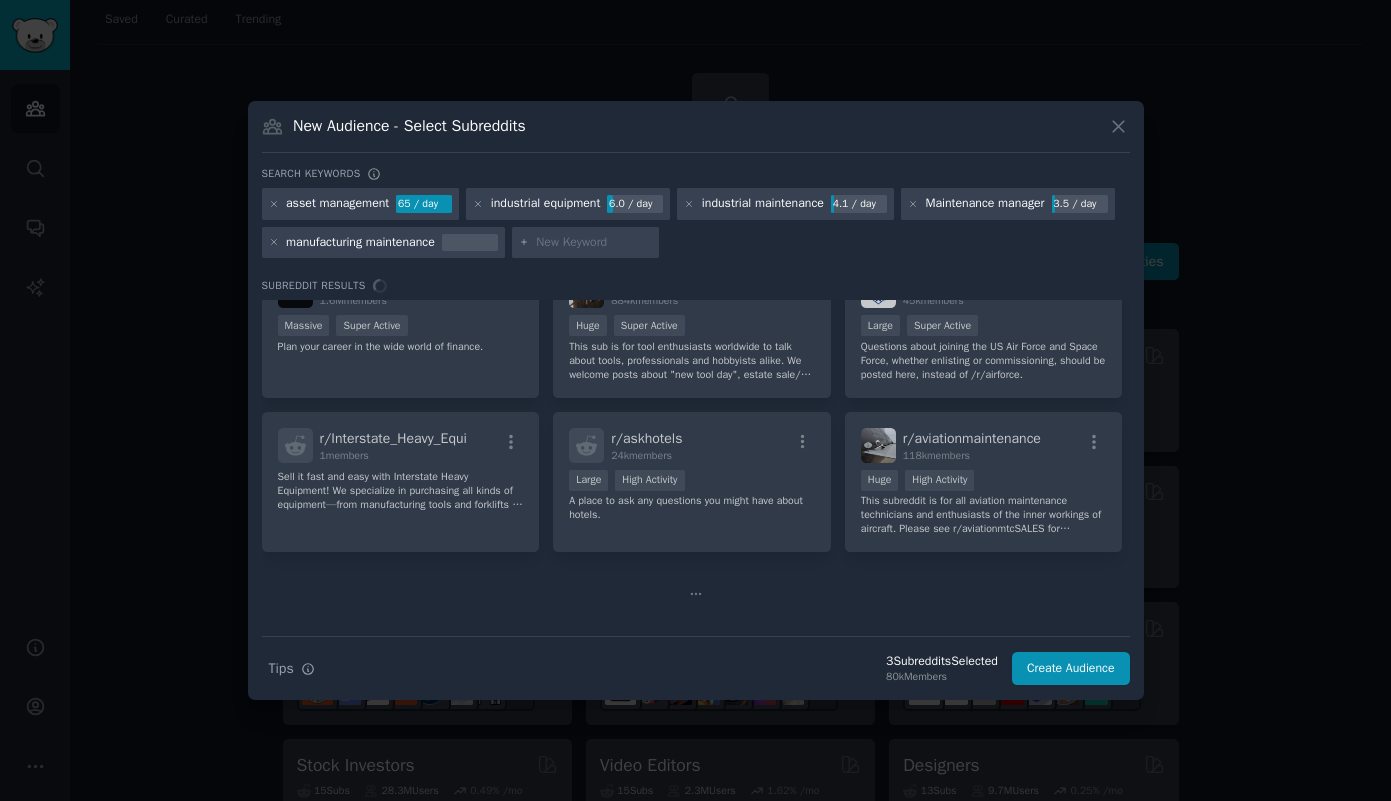 scroll, scrollTop: 0, scrollLeft: 0, axis: both 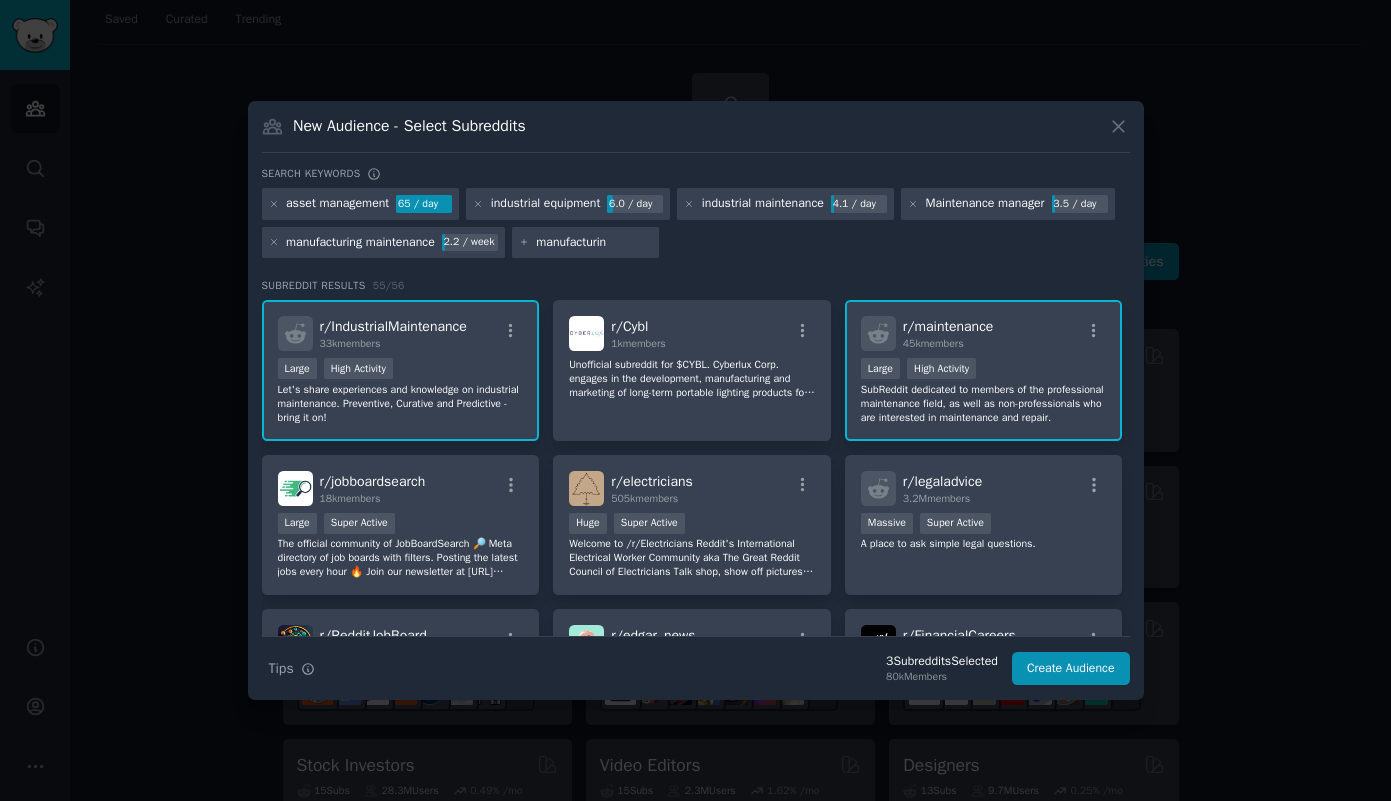 type on "manufacturing" 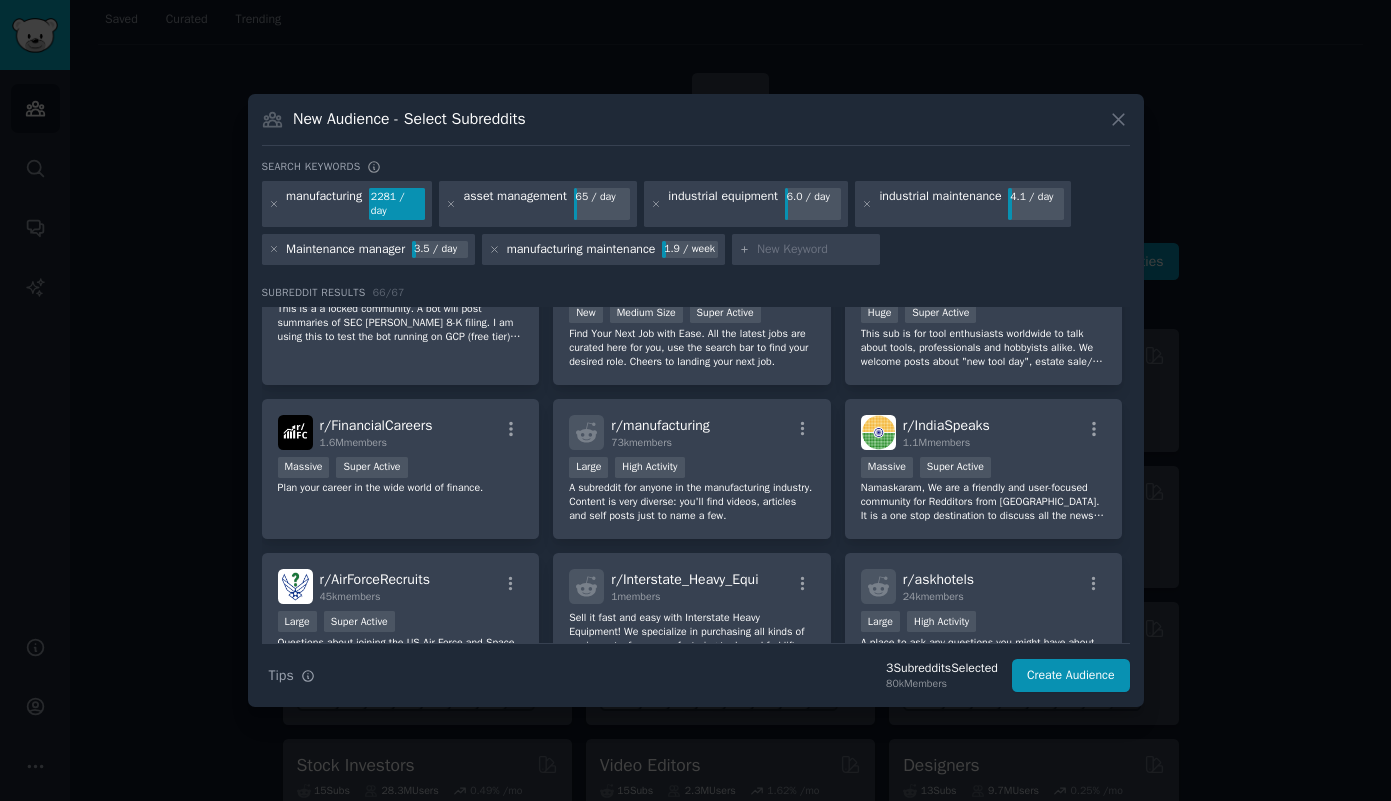 scroll, scrollTop: 376, scrollLeft: 0, axis: vertical 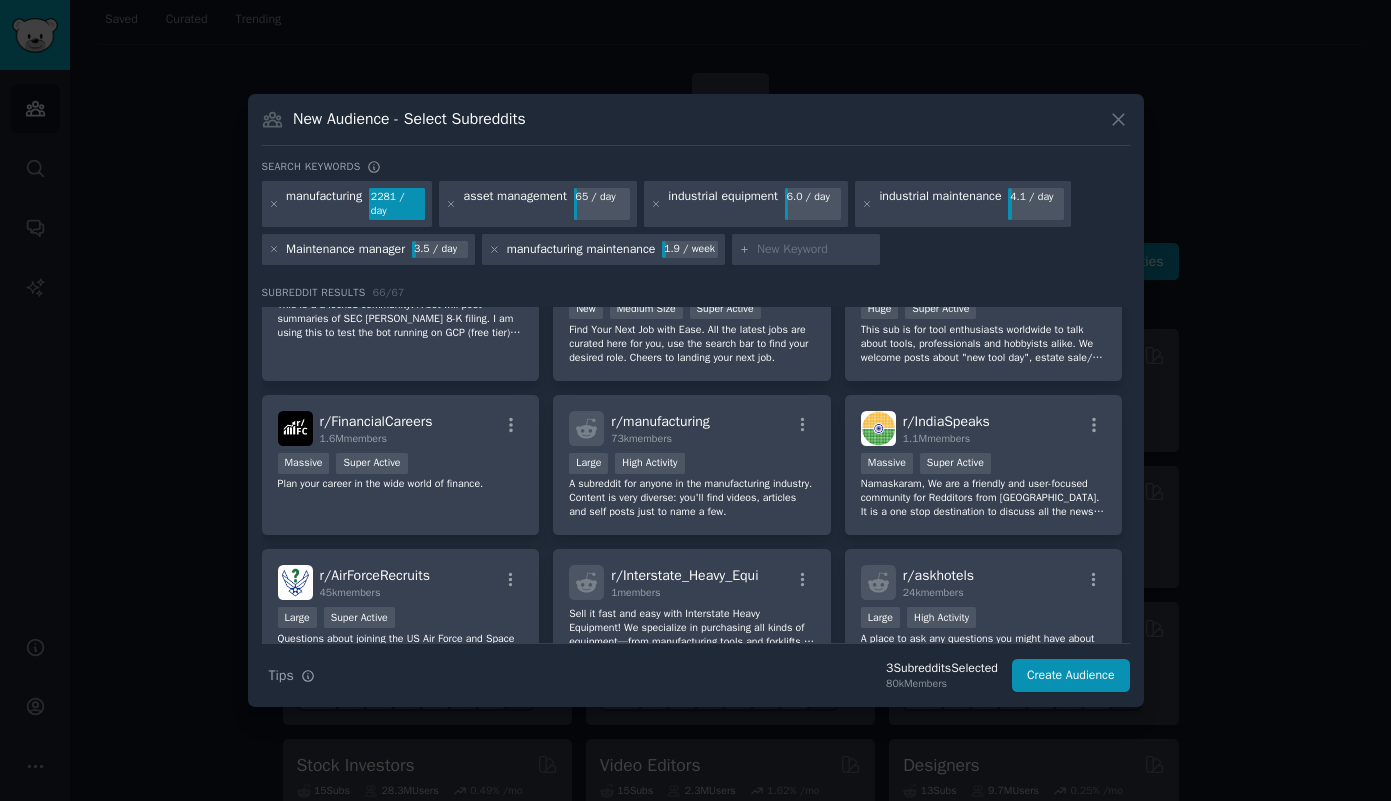 click on "Large High Activity" at bounding box center (692, 465) 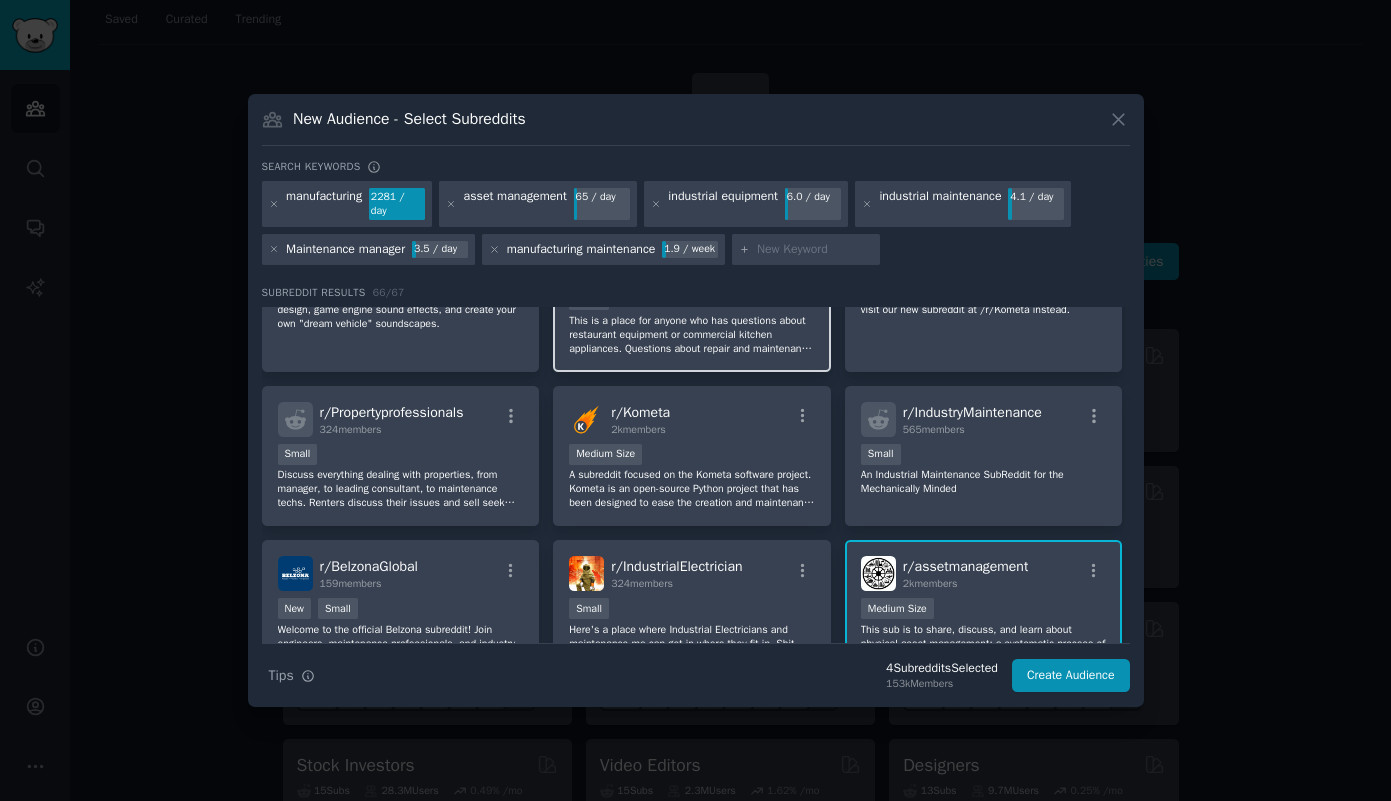 scroll, scrollTop: 1026, scrollLeft: 0, axis: vertical 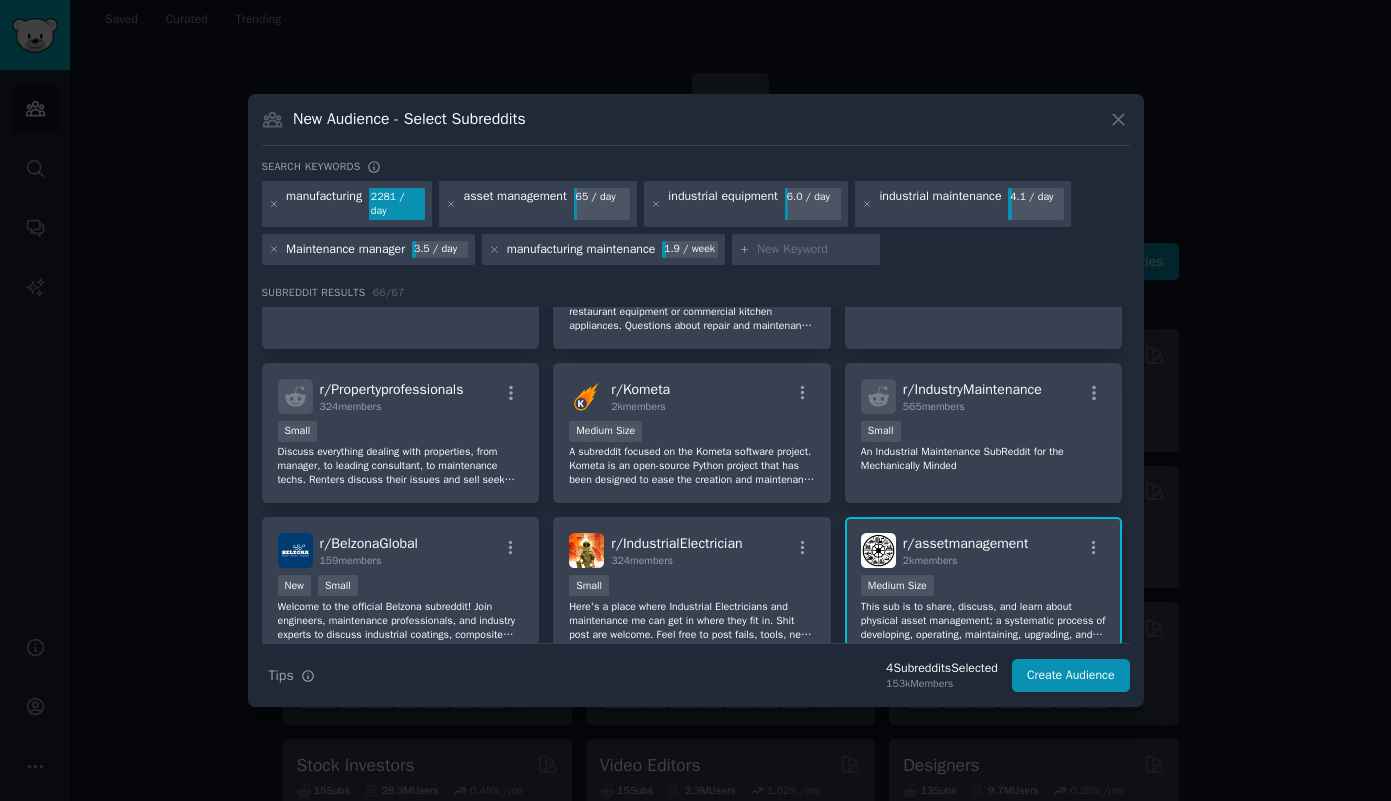 click at bounding box center [815, 250] 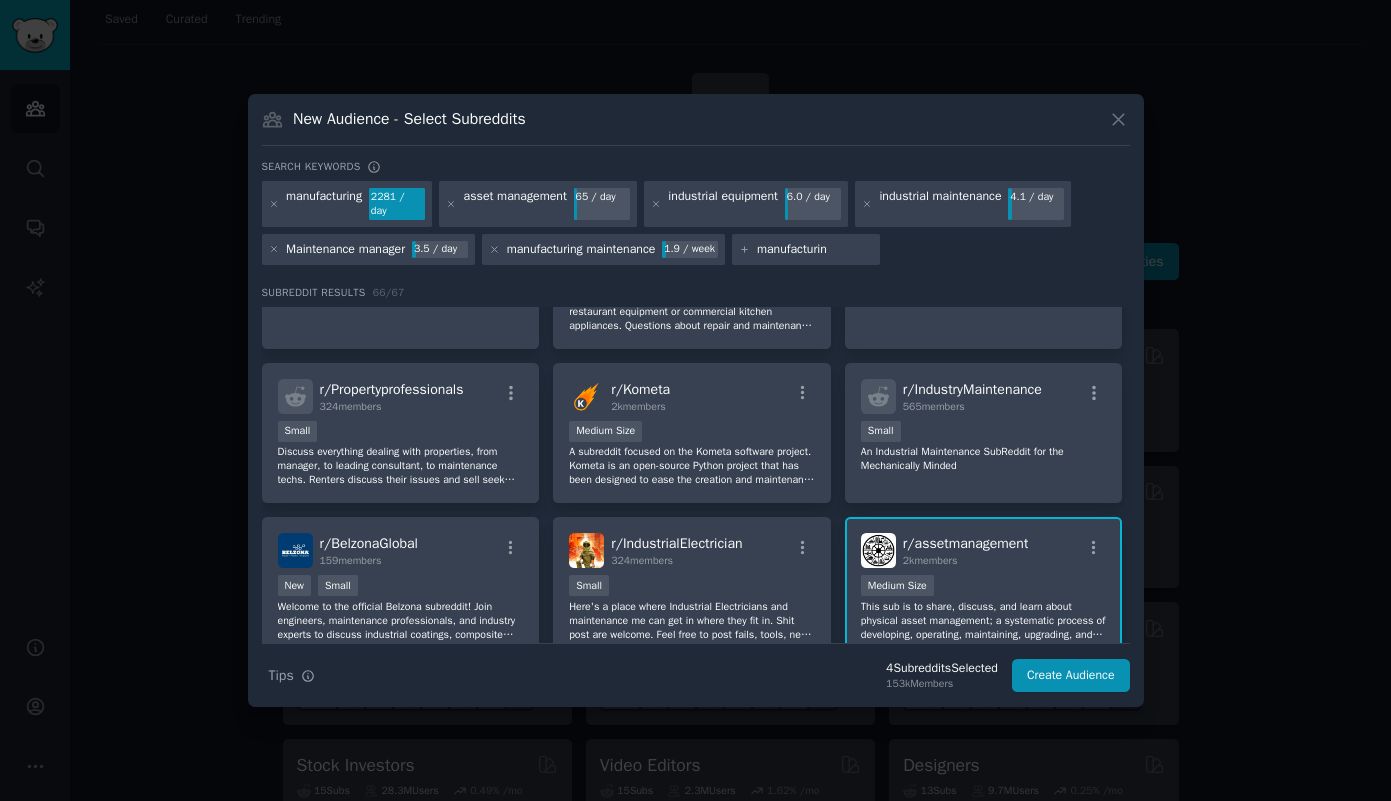 type on "manufacturing" 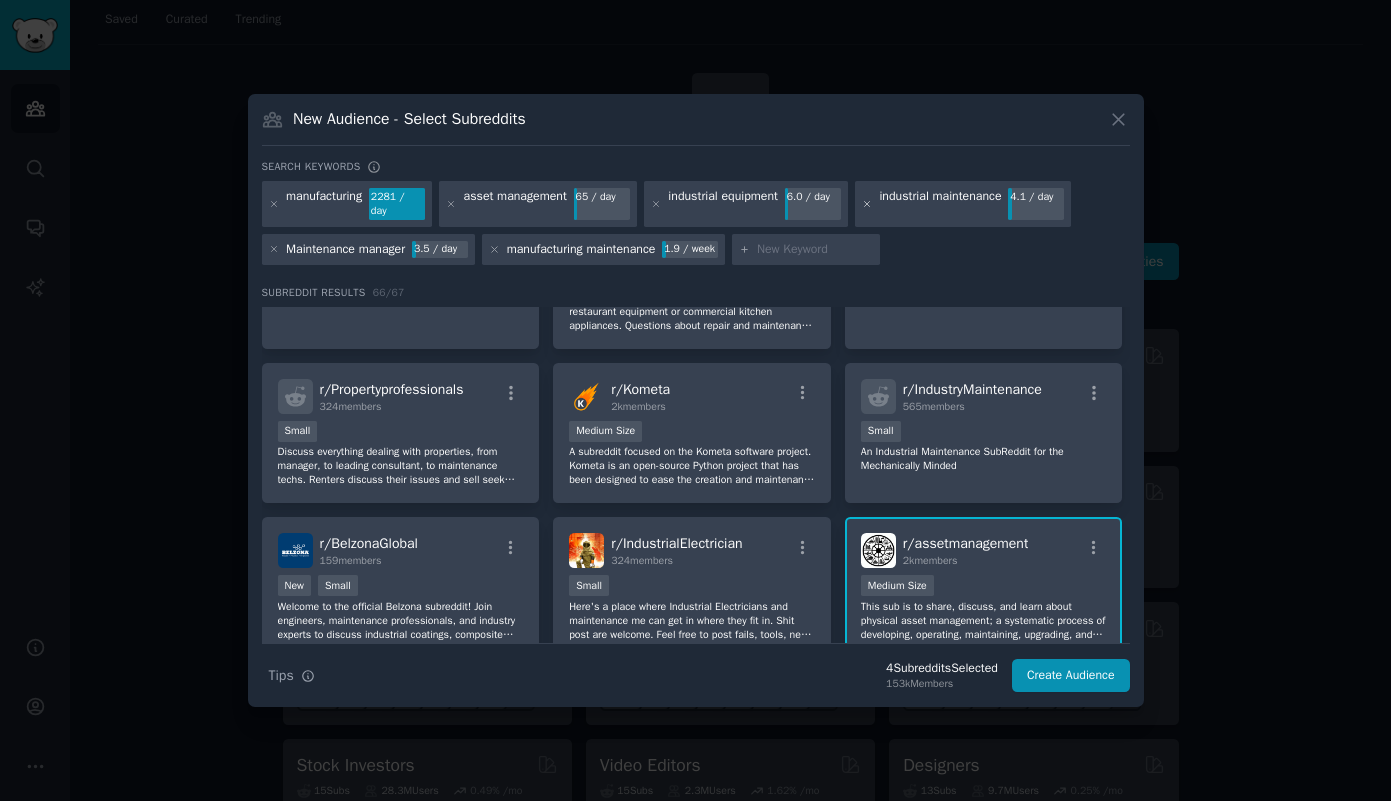 click 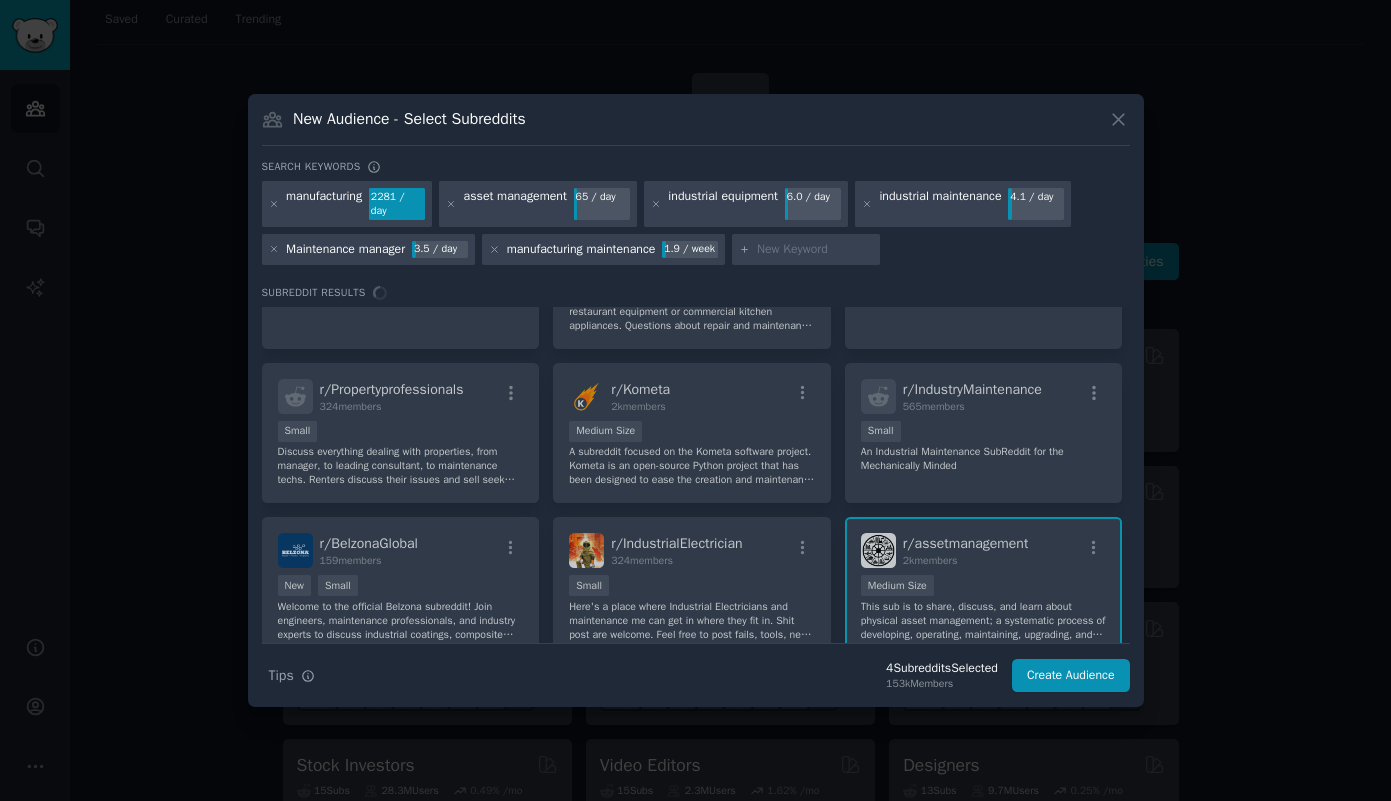 scroll, scrollTop: 0, scrollLeft: 0, axis: both 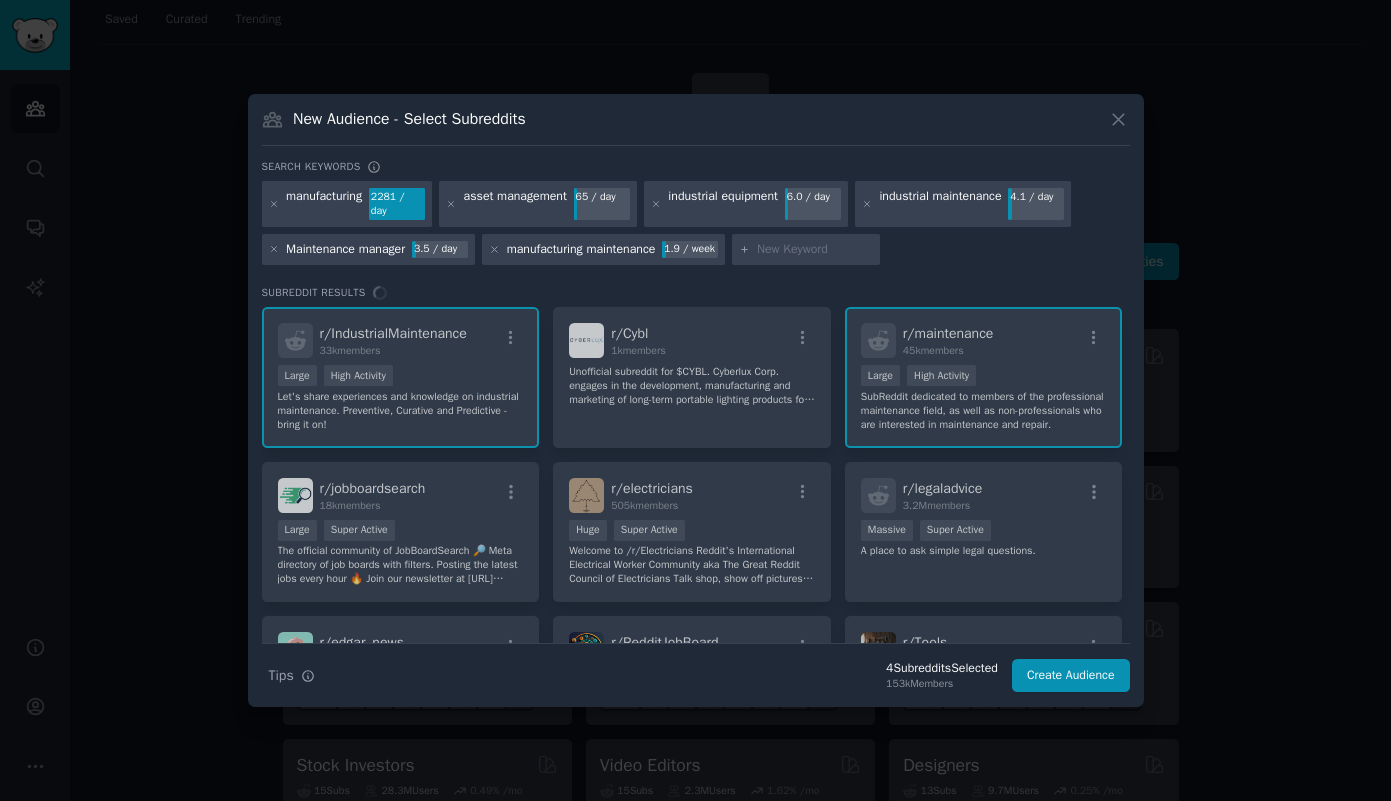 click at bounding box center (815, 250) 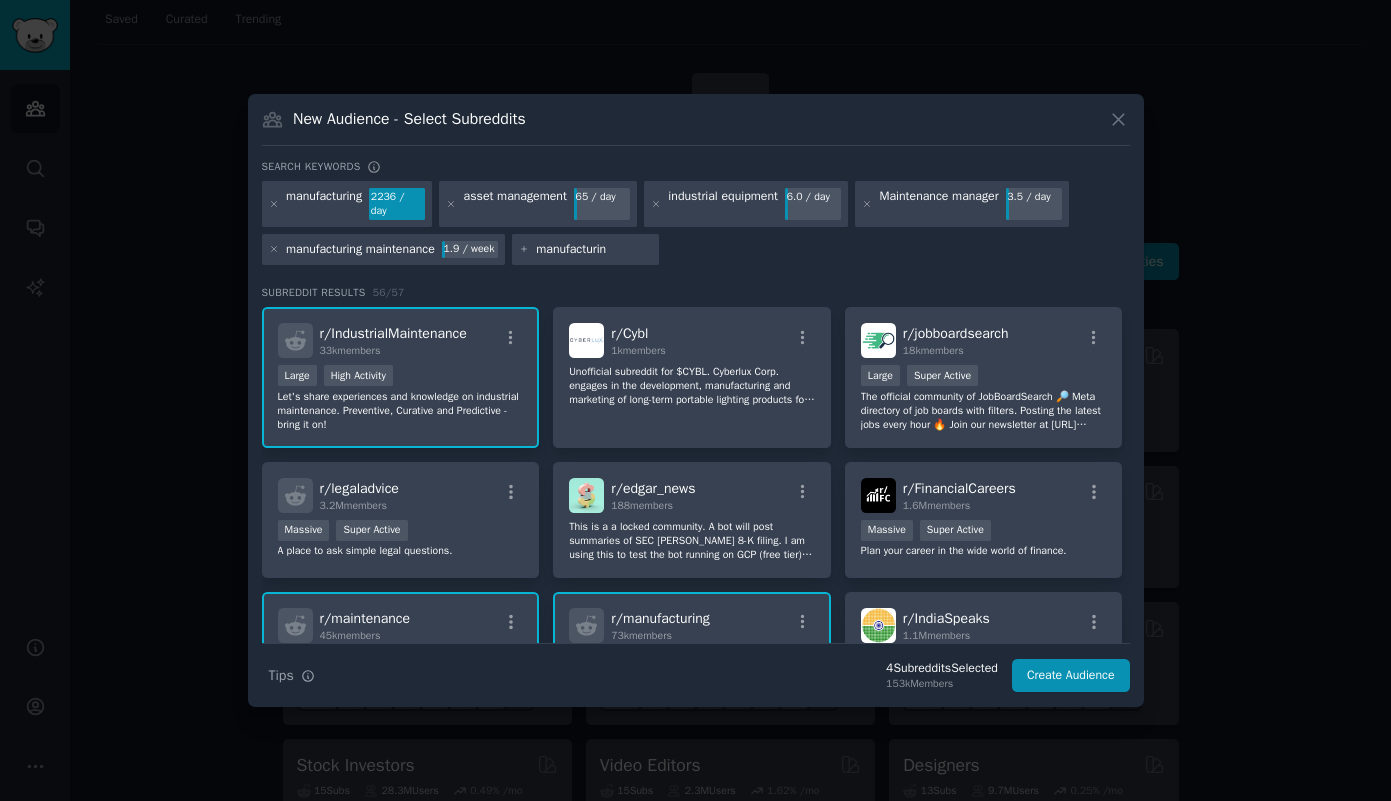 type on "manufacturing" 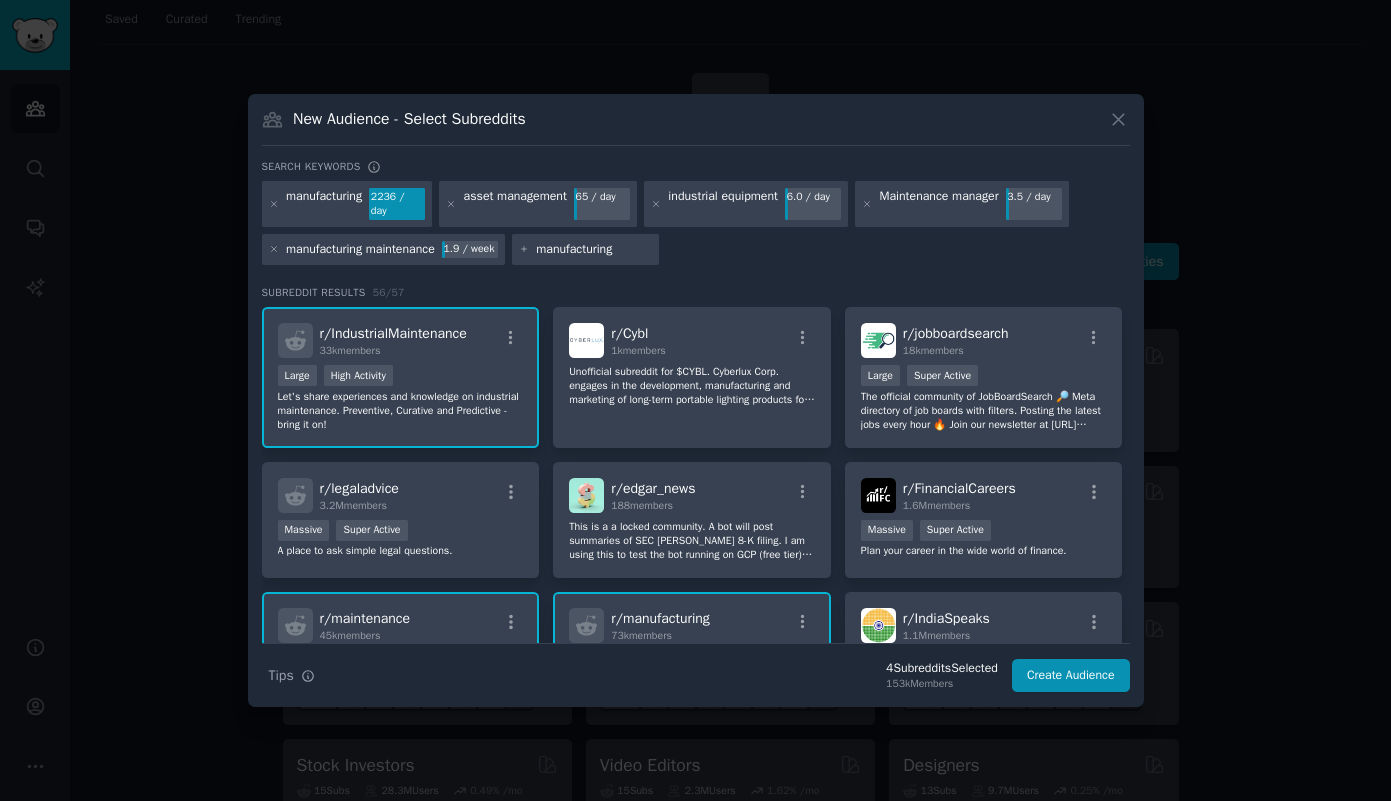 type 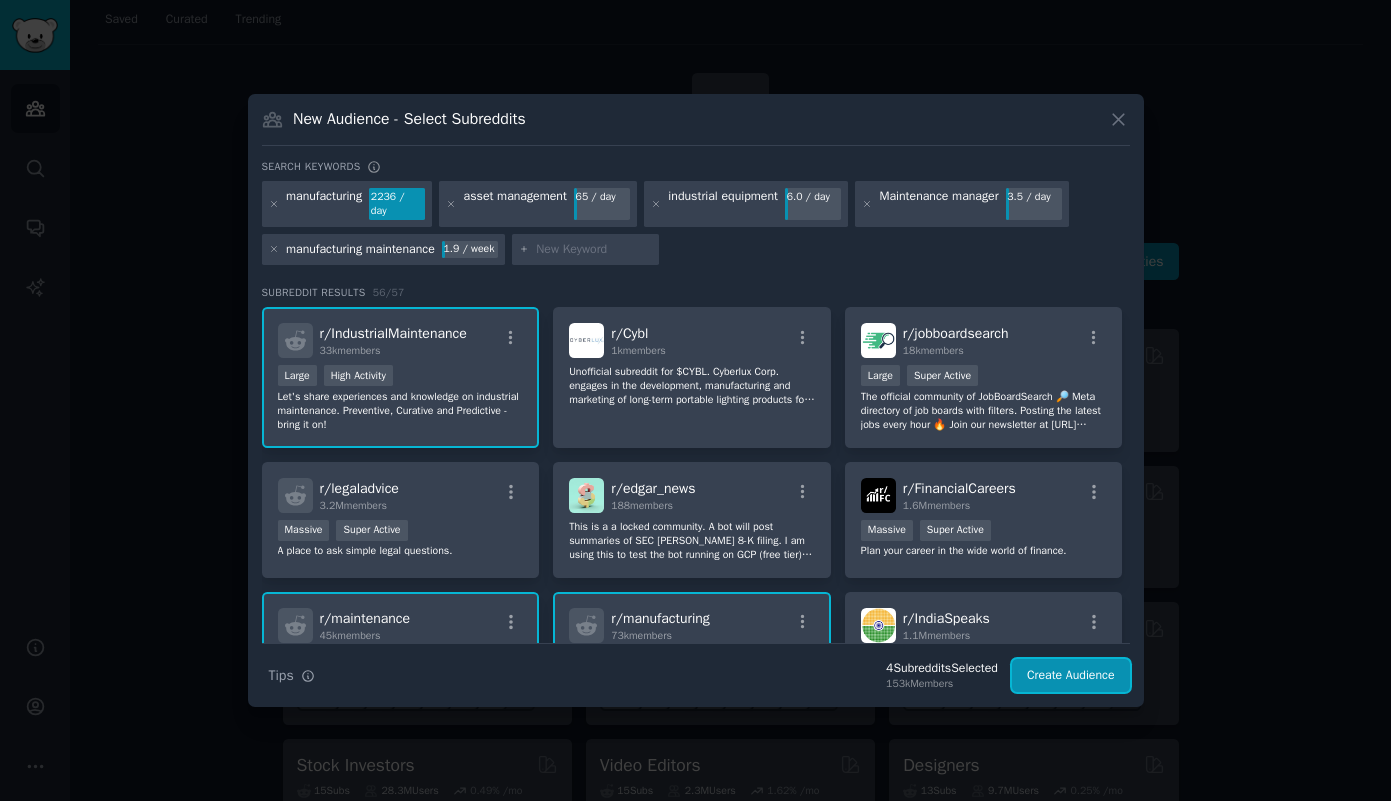 click on "Create Audience" at bounding box center [1071, 676] 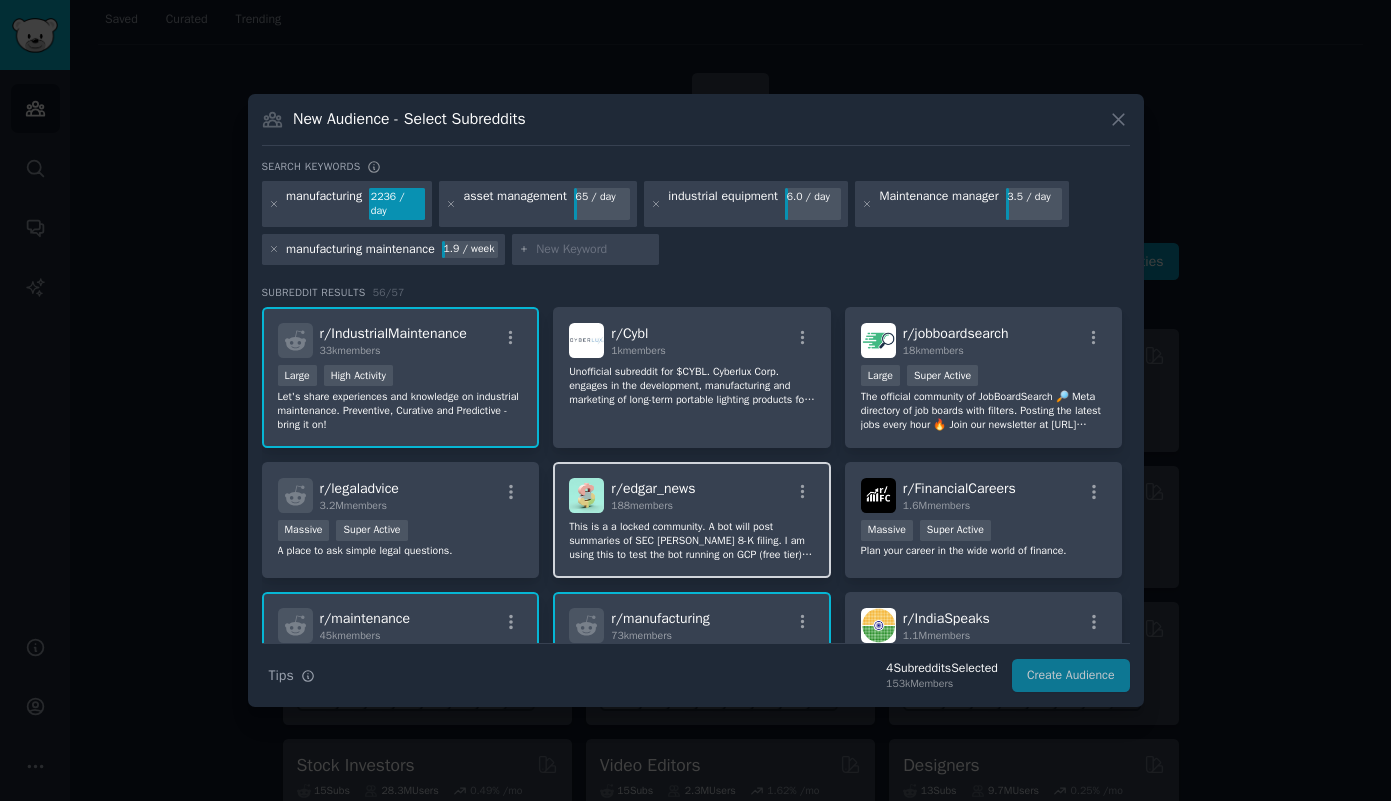 scroll, scrollTop: 0, scrollLeft: 0, axis: both 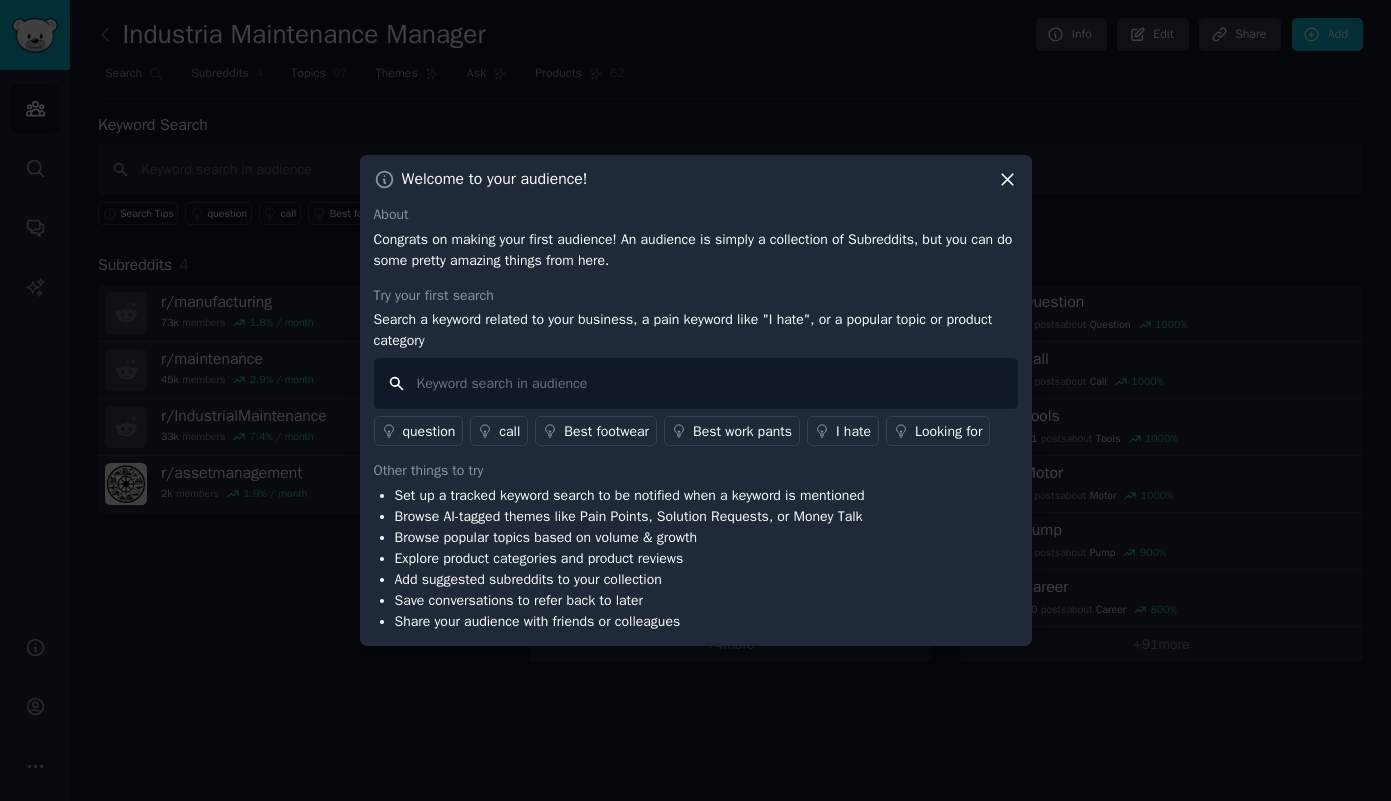 click at bounding box center (696, 383) 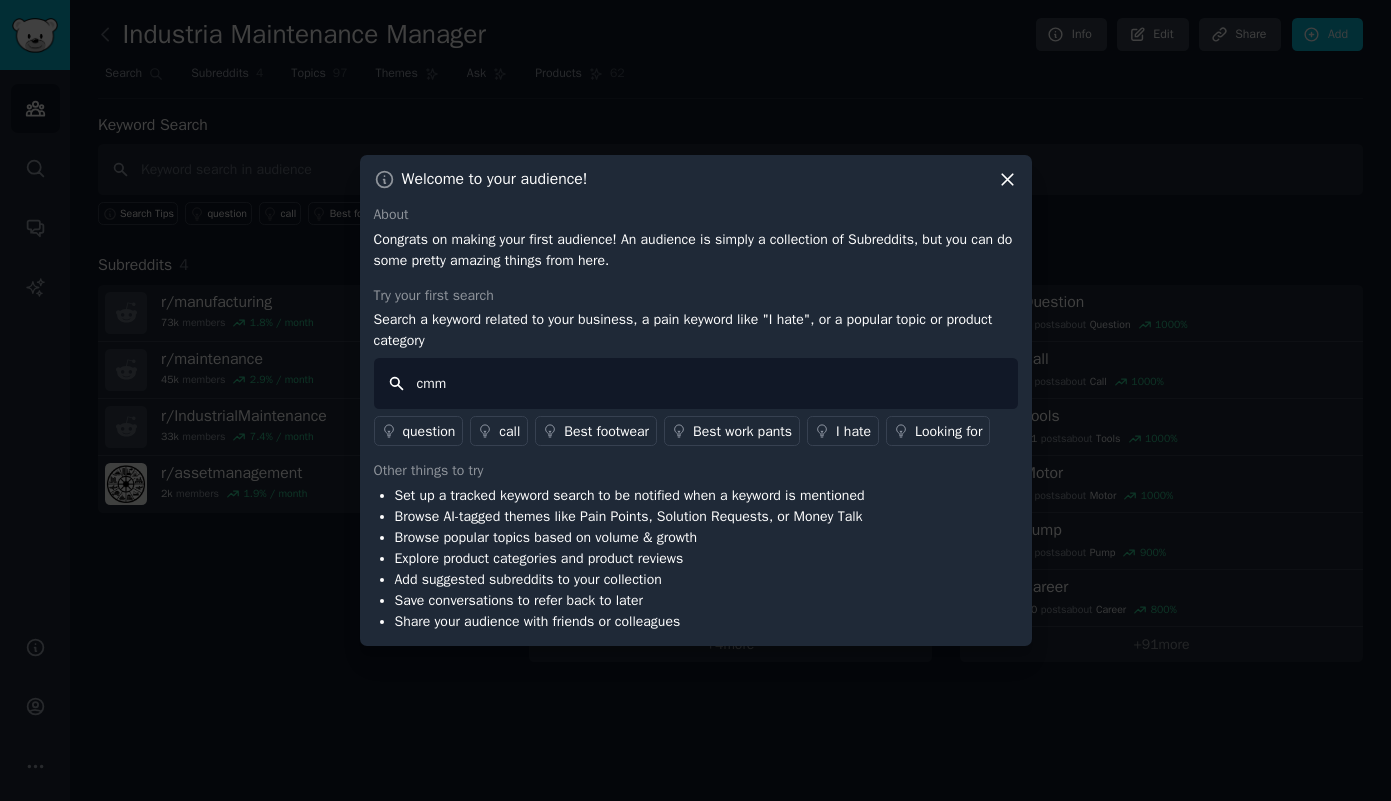type on "cmms" 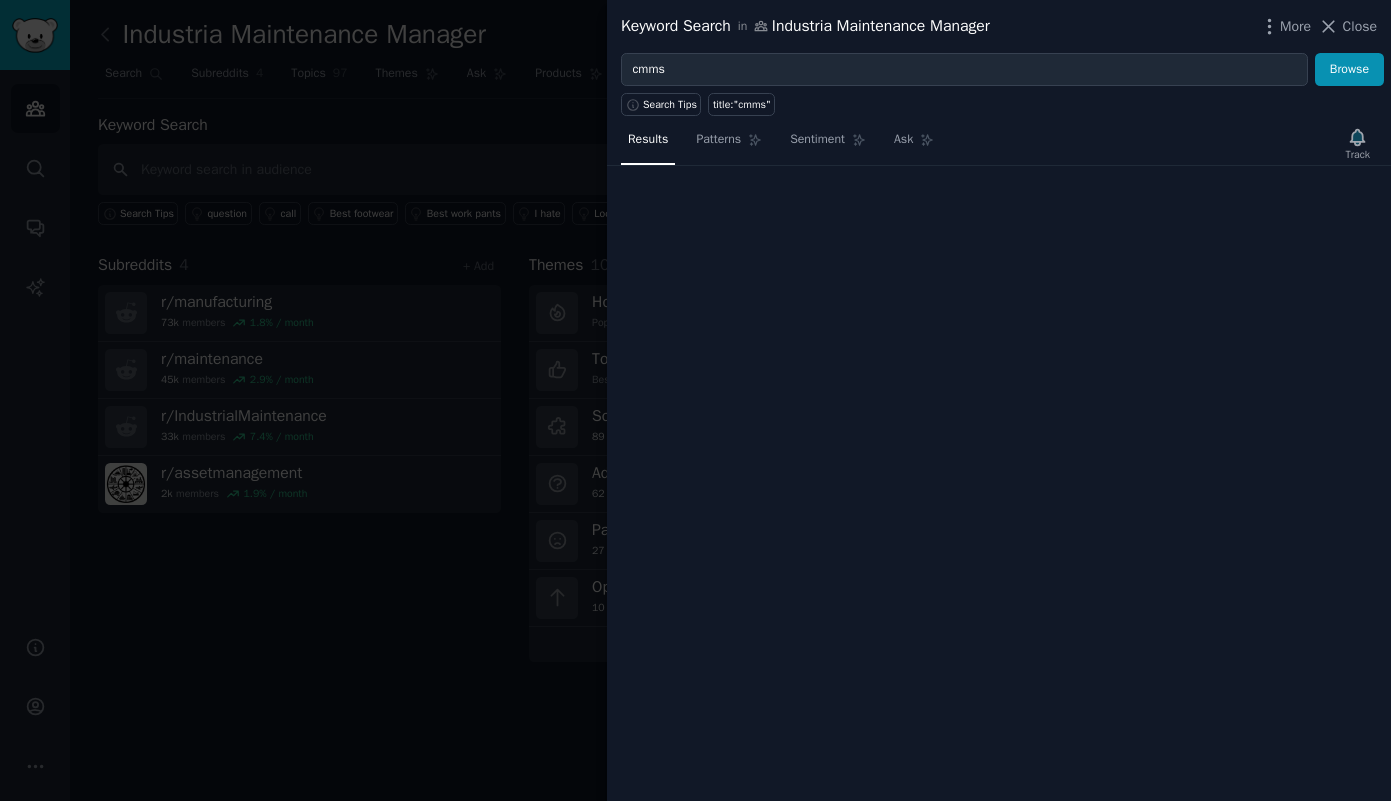 type 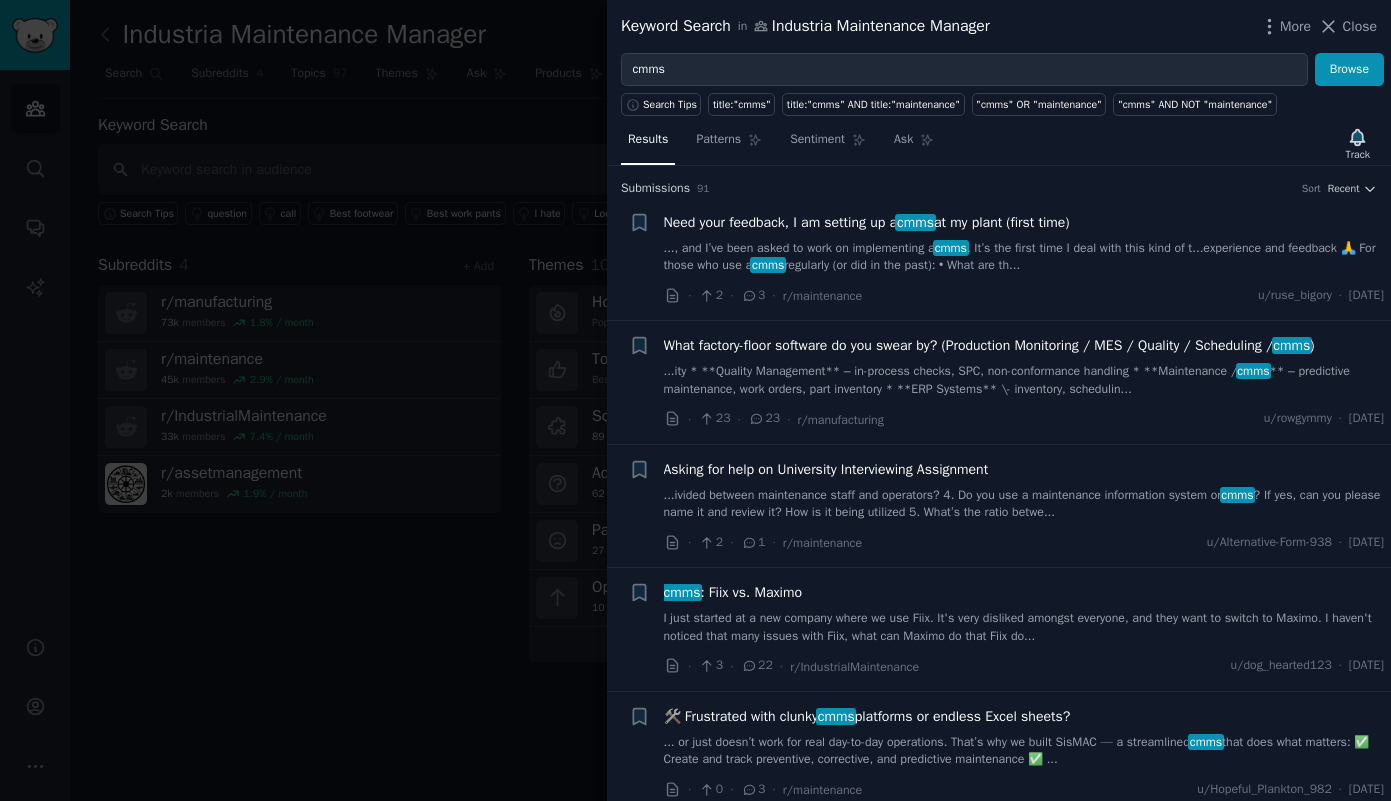 click on "..., and I’ve been asked to work on implementing a  cmms . It’s the first time I deal with this kind of t...experience and feedback 🙏
For those who use a  cmms  regularly (or did in the past):
•	What are th..." at bounding box center [1024, 257] 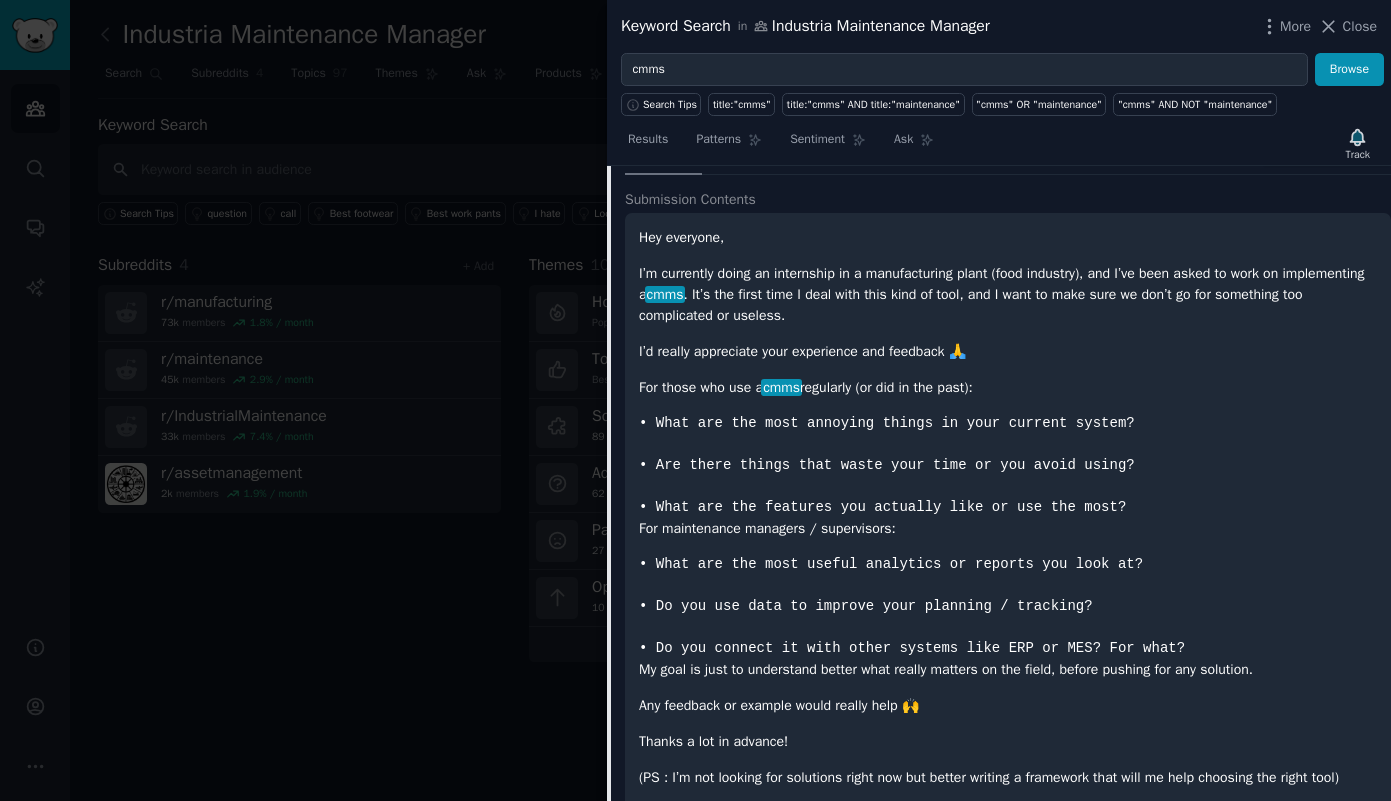 scroll, scrollTop: 0, scrollLeft: 0, axis: both 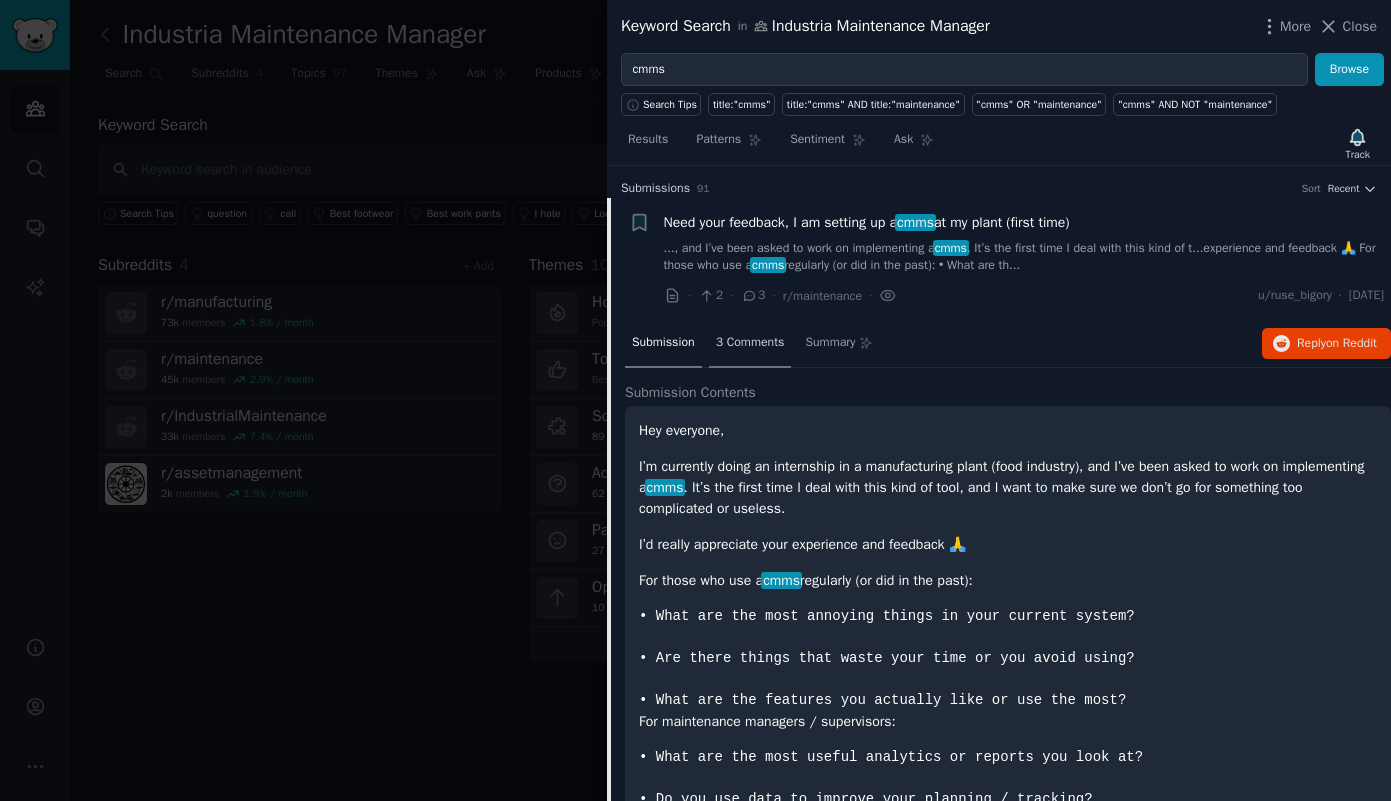click on "3 Comments" at bounding box center (750, 343) 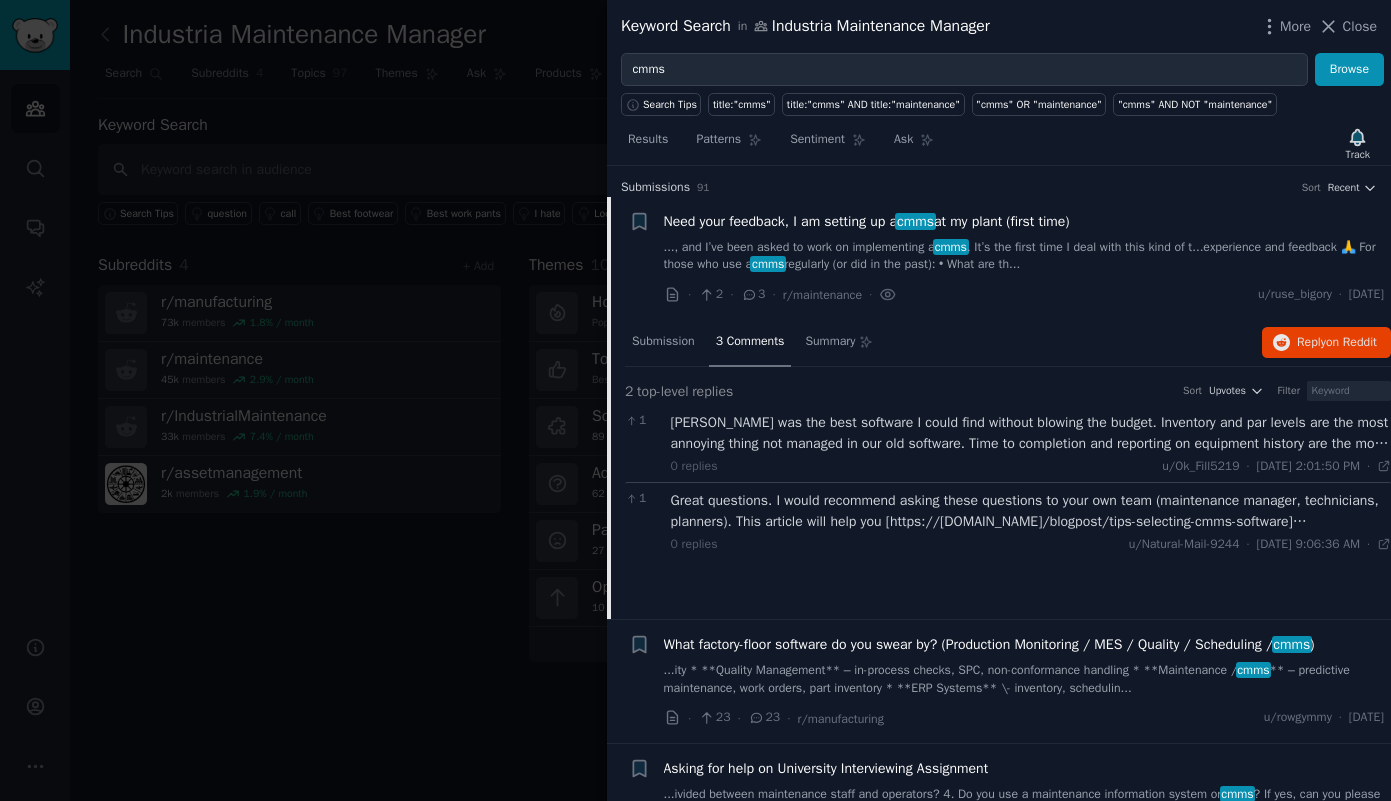 scroll, scrollTop: 0, scrollLeft: 0, axis: both 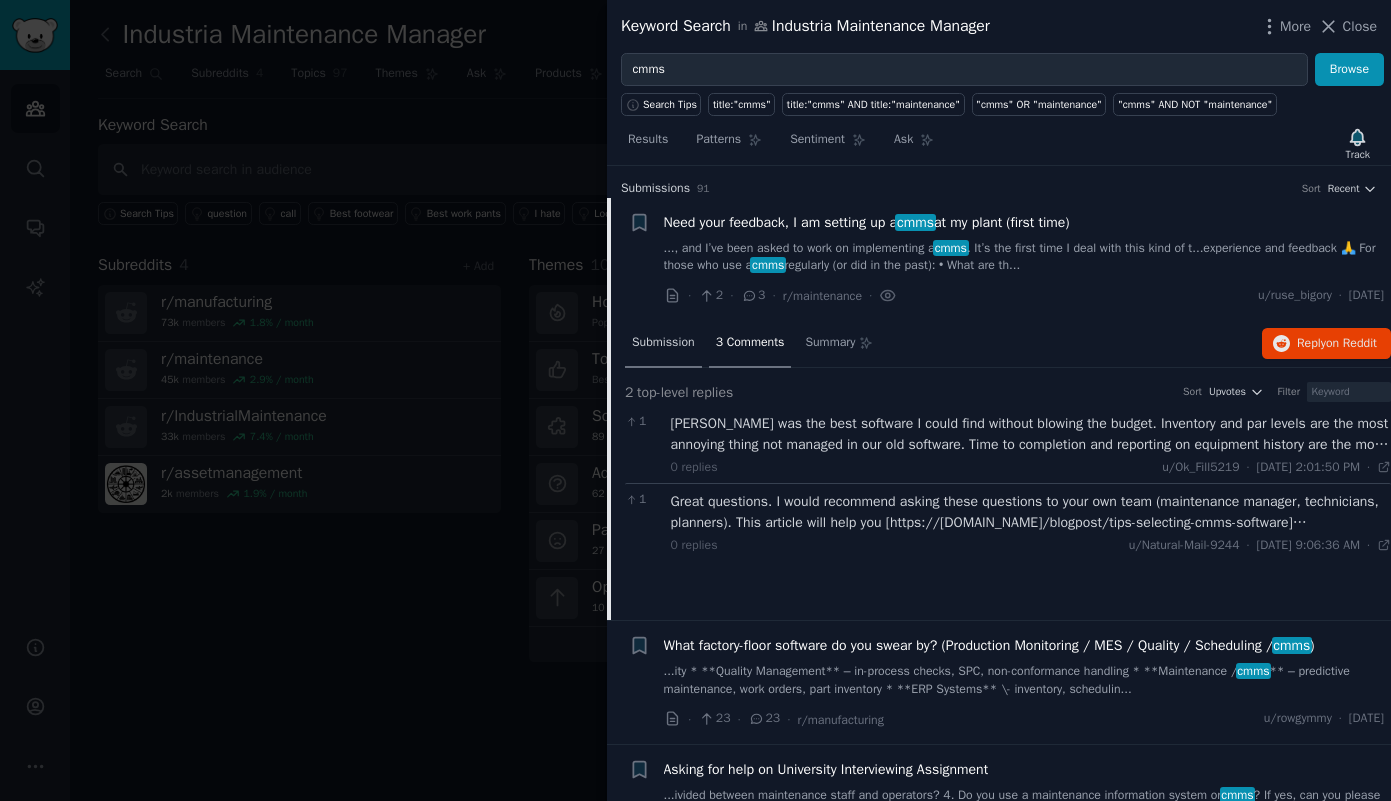 click on "Submission" at bounding box center (663, 343) 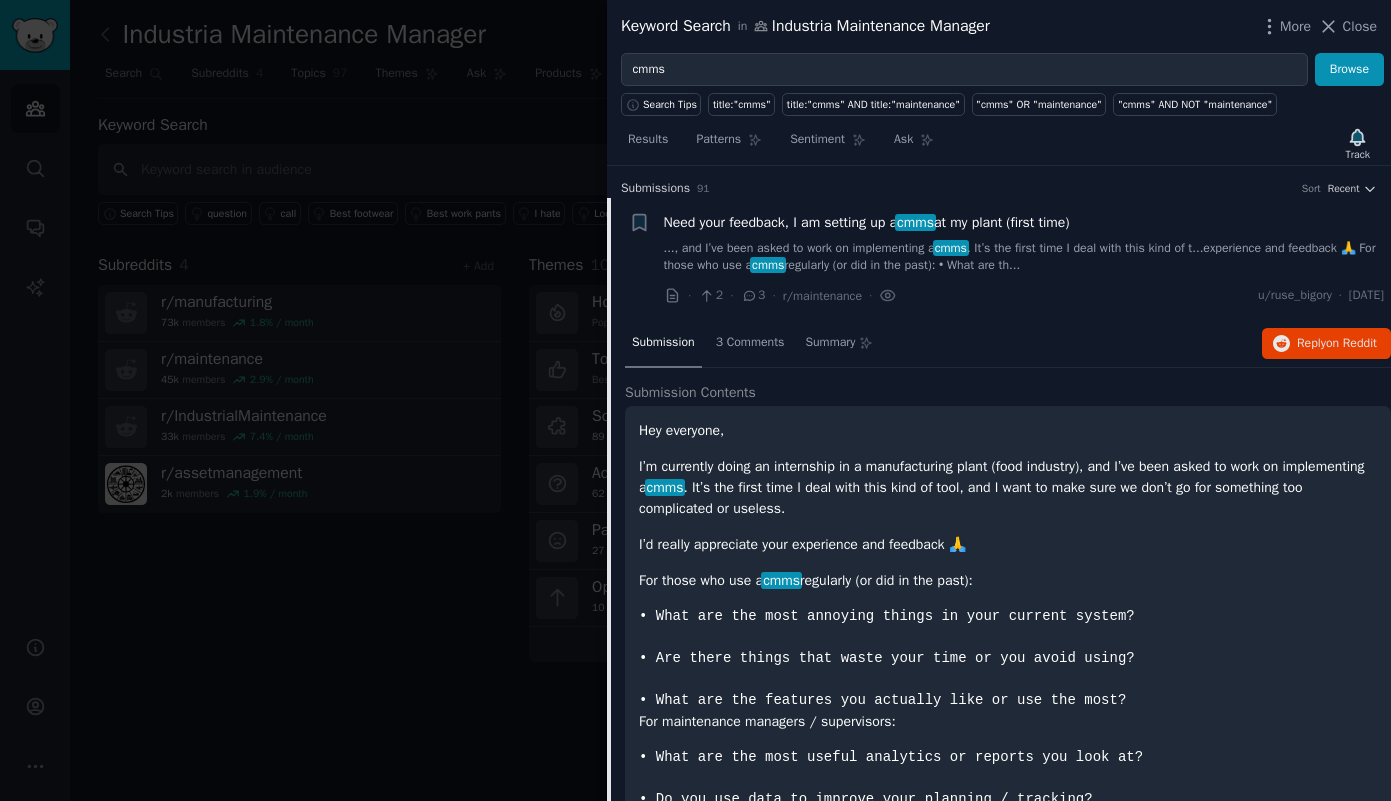 click on "Submission" at bounding box center (663, 344) 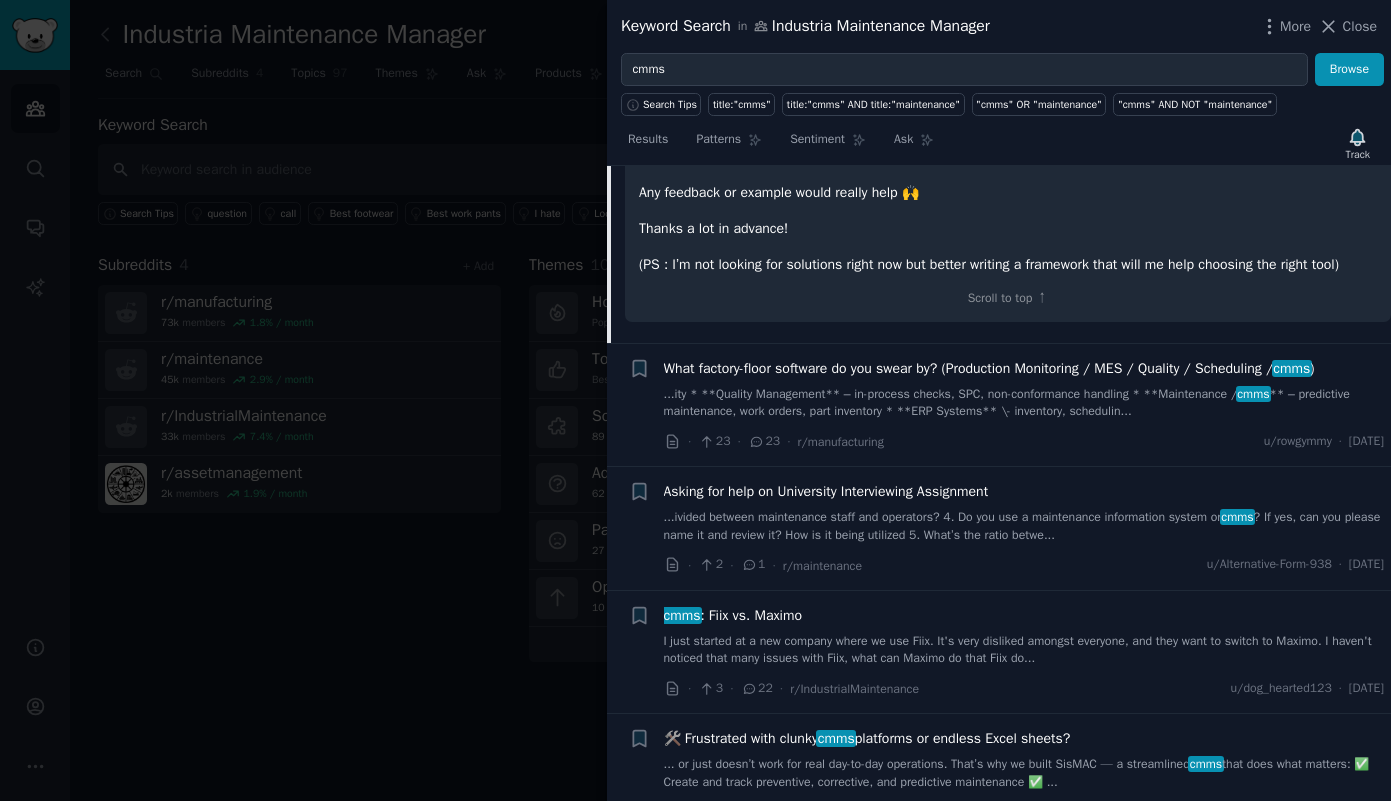 scroll, scrollTop: 705, scrollLeft: 0, axis: vertical 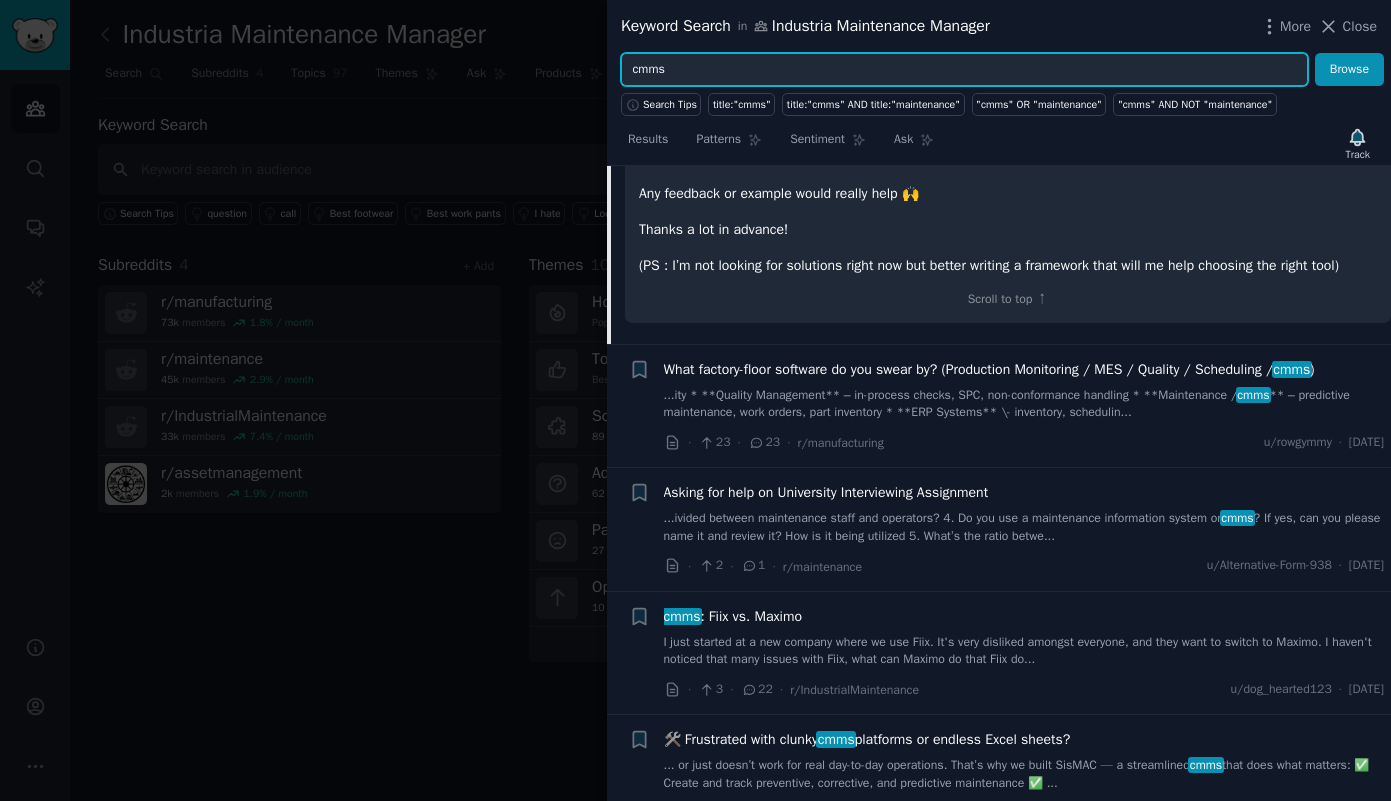 drag, startPoint x: 619, startPoint y: 66, endPoint x: 580, endPoint y: 67, distance: 39.012817 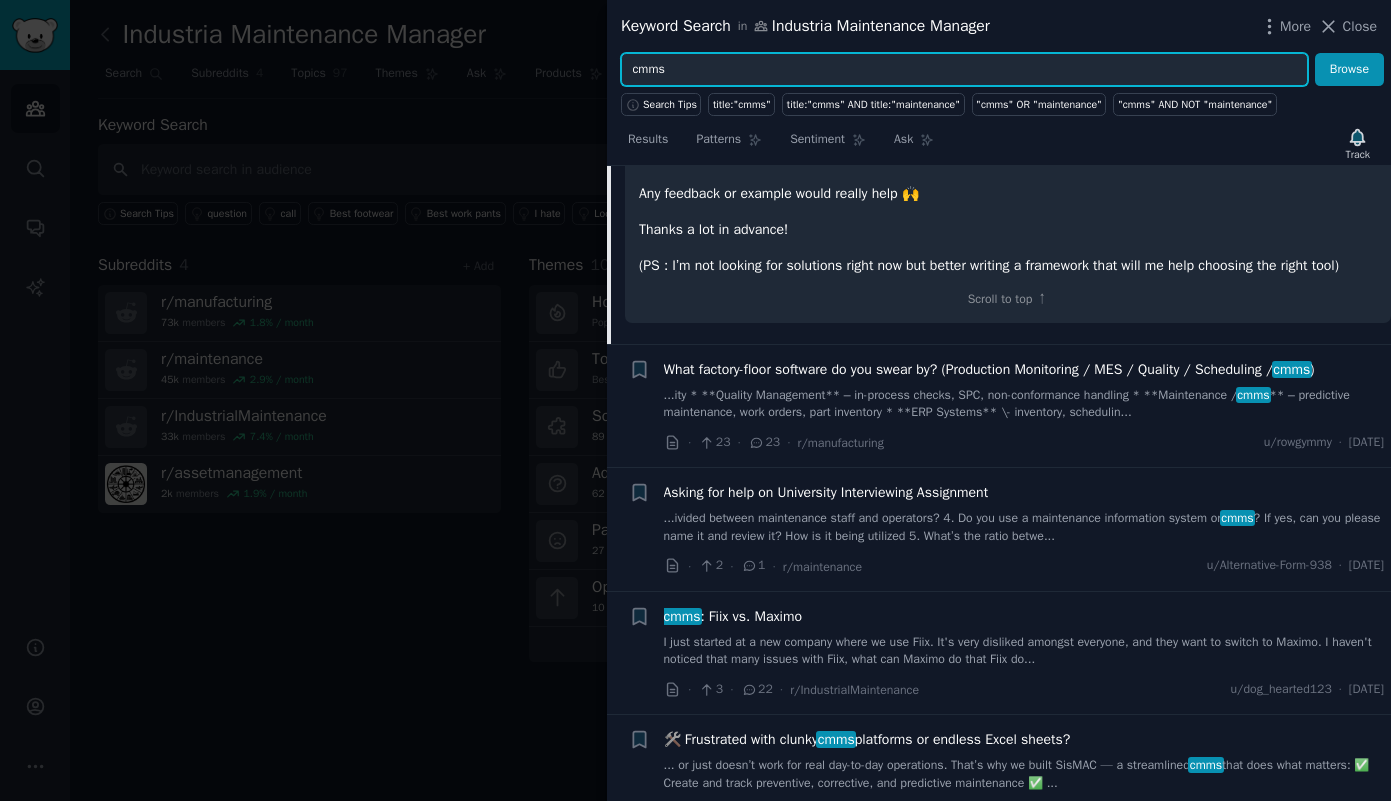 click on "Keyword Search in Industria Maintenance Manager More Close cmms Browse Search Tips title:"cmms" title:"cmms" AND title:"maintenance" "cmms" OR "maintenance" "cmms" AND NOT "maintenance" Results Patterns Sentiment Ask Track Submission s 91   Sort Recent + Need your feedback, I am setting up a  cmms  at my plant (first time) ..., and I’ve been asked to work on implementing a  cmms . It’s the first time I deal with this kind of t...experience and feedback 🙏
For those who use a  cmms  regularly (or did in the past):
•	What are th... · 2 · 3 · r/maintenance · u/ruse_bigory · [DATE] Submission 3 Comments Summary Reply  on Reddit Submission Contents Hey everyone,
I’m currently doing an internship in a manufacturing plant (food industry), and I’ve been asked to work on implementing a  cmms . It’s the first time I deal with this kind of tool, and I want to make sure we don’t go for something too complicated or useless.
I’d really appreciate your experience and feedback 🙏" at bounding box center [695, 400] 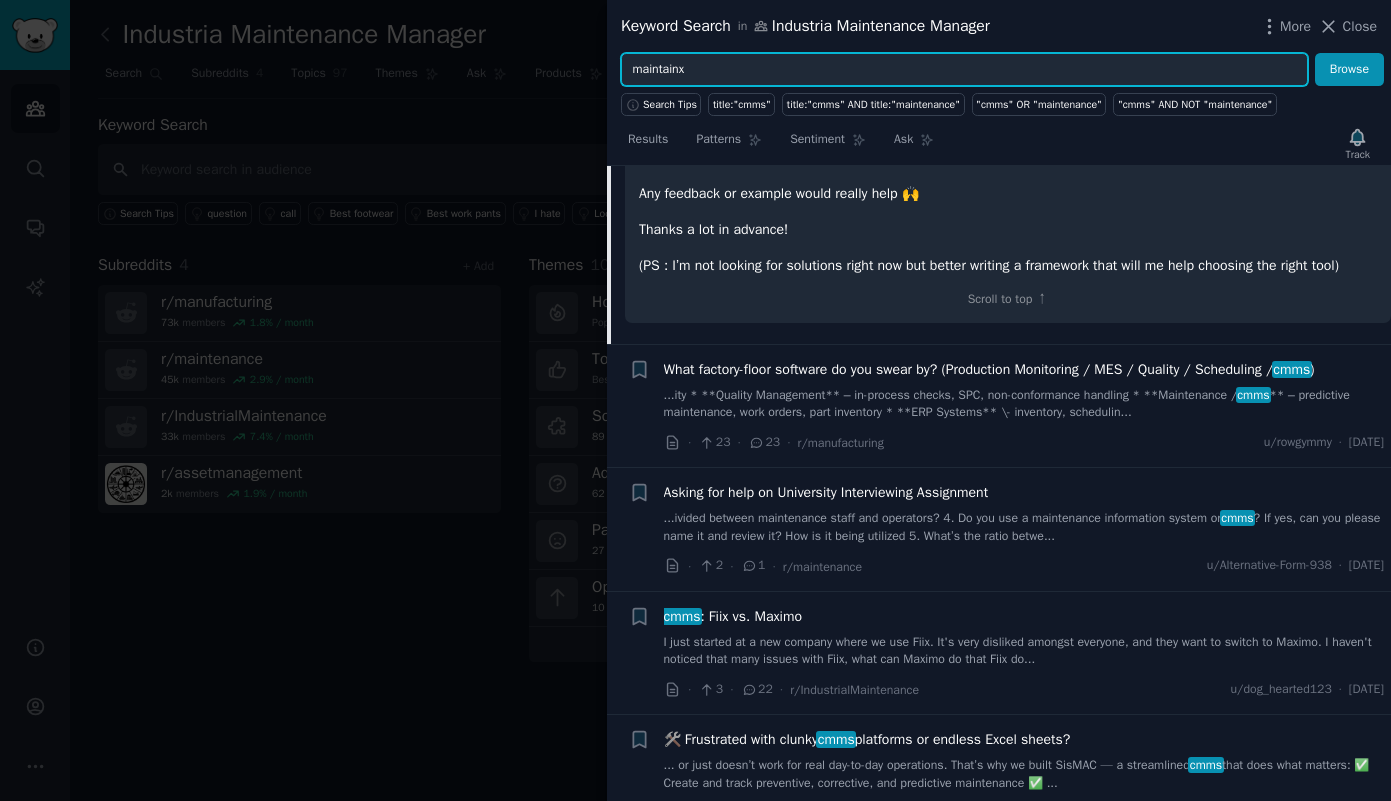 type on "maintainx" 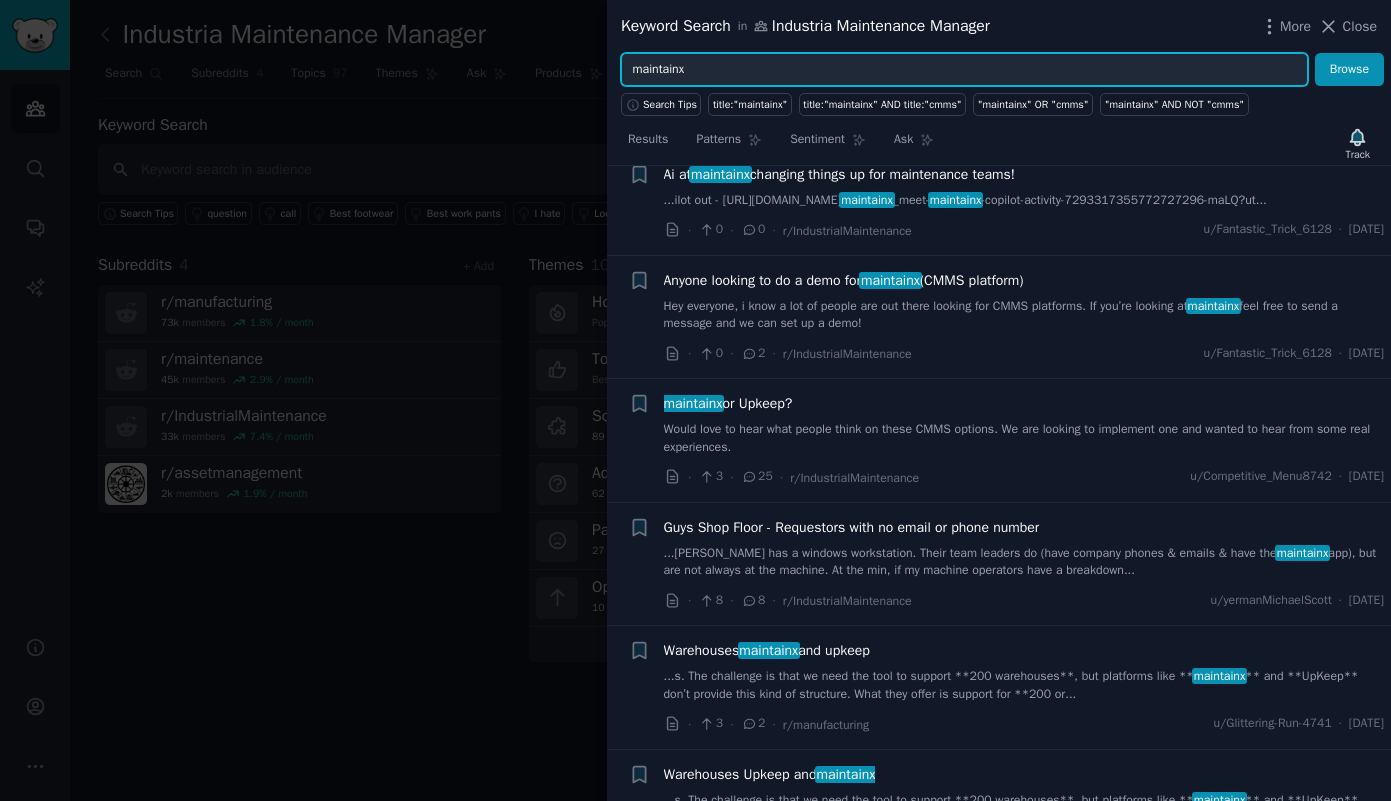 scroll, scrollTop: 155, scrollLeft: 0, axis: vertical 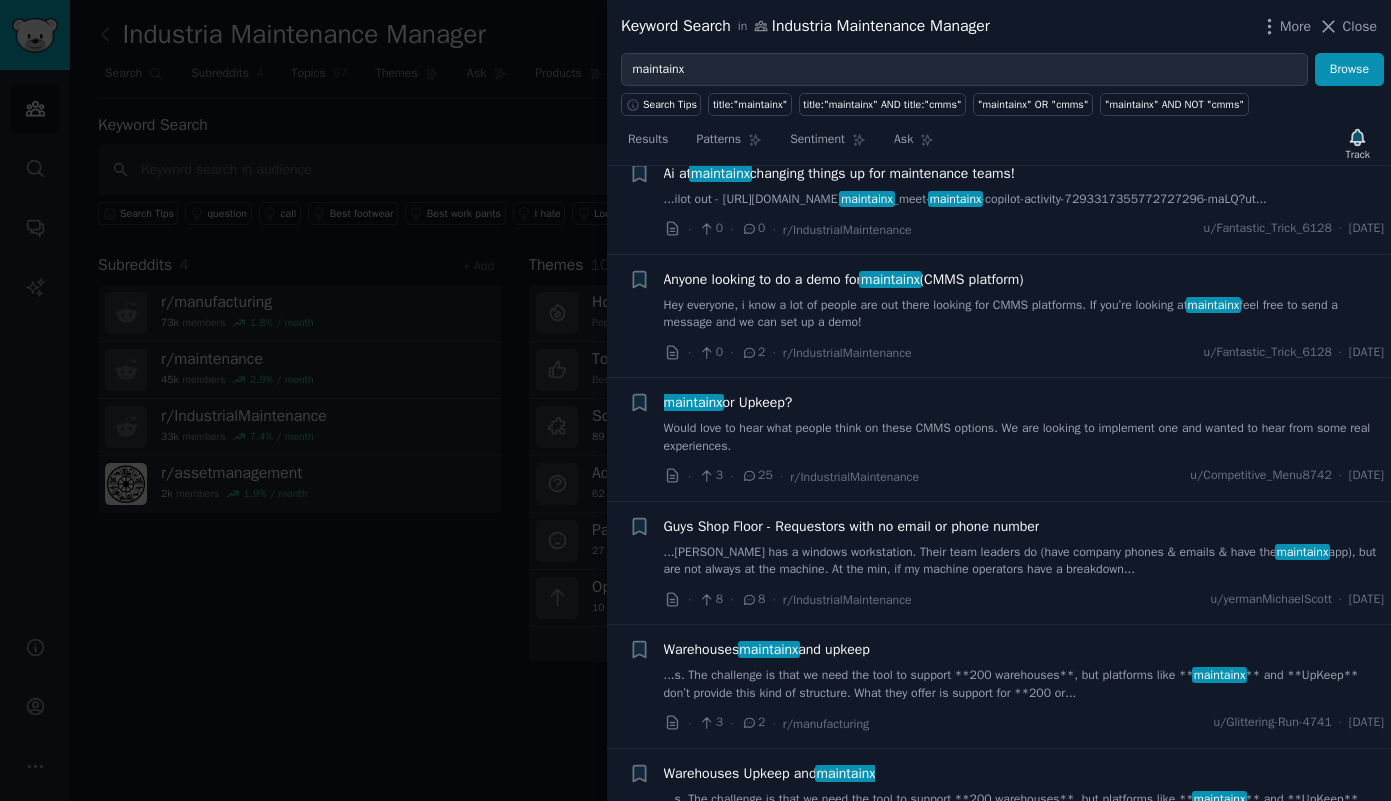 click on "Would love to hear what people think on these  CMMS options. We are looking to implement one  and wanted to hear from some real experiences." at bounding box center [1024, 437] 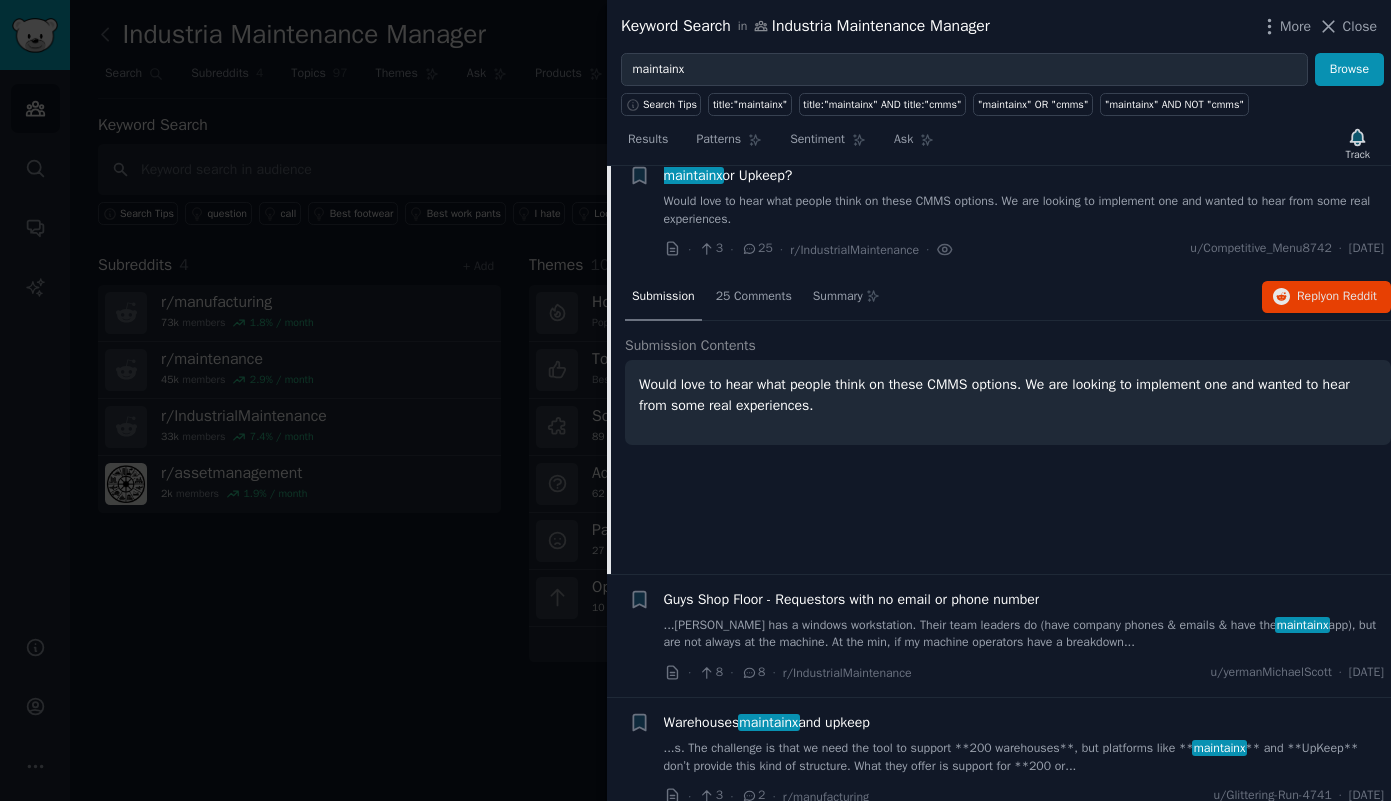 scroll, scrollTop: 384, scrollLeft: 0, axis: vertical 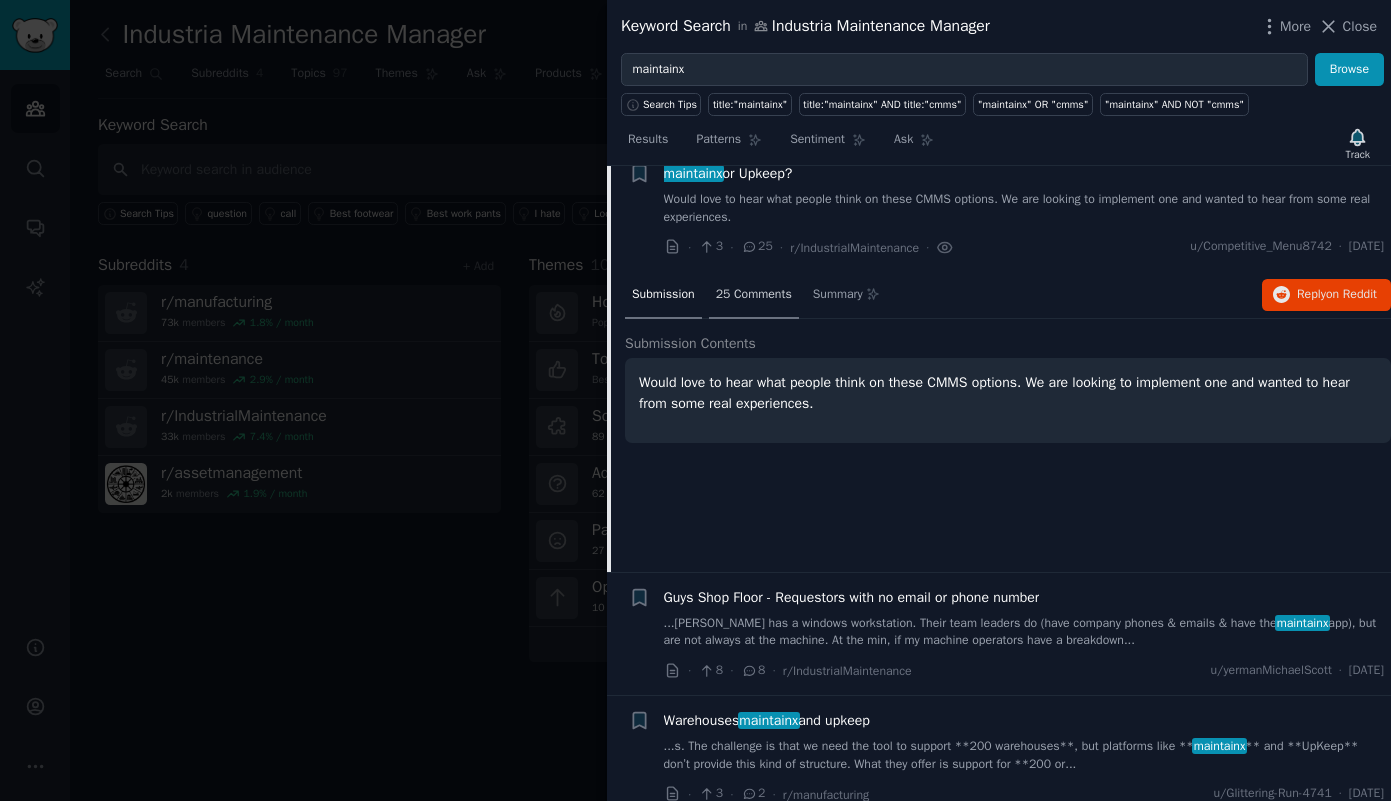 drag, startPoint x: 753, startPoint y: 319, endPoint x: 763, endPoint y: 334, distance: 18.027756 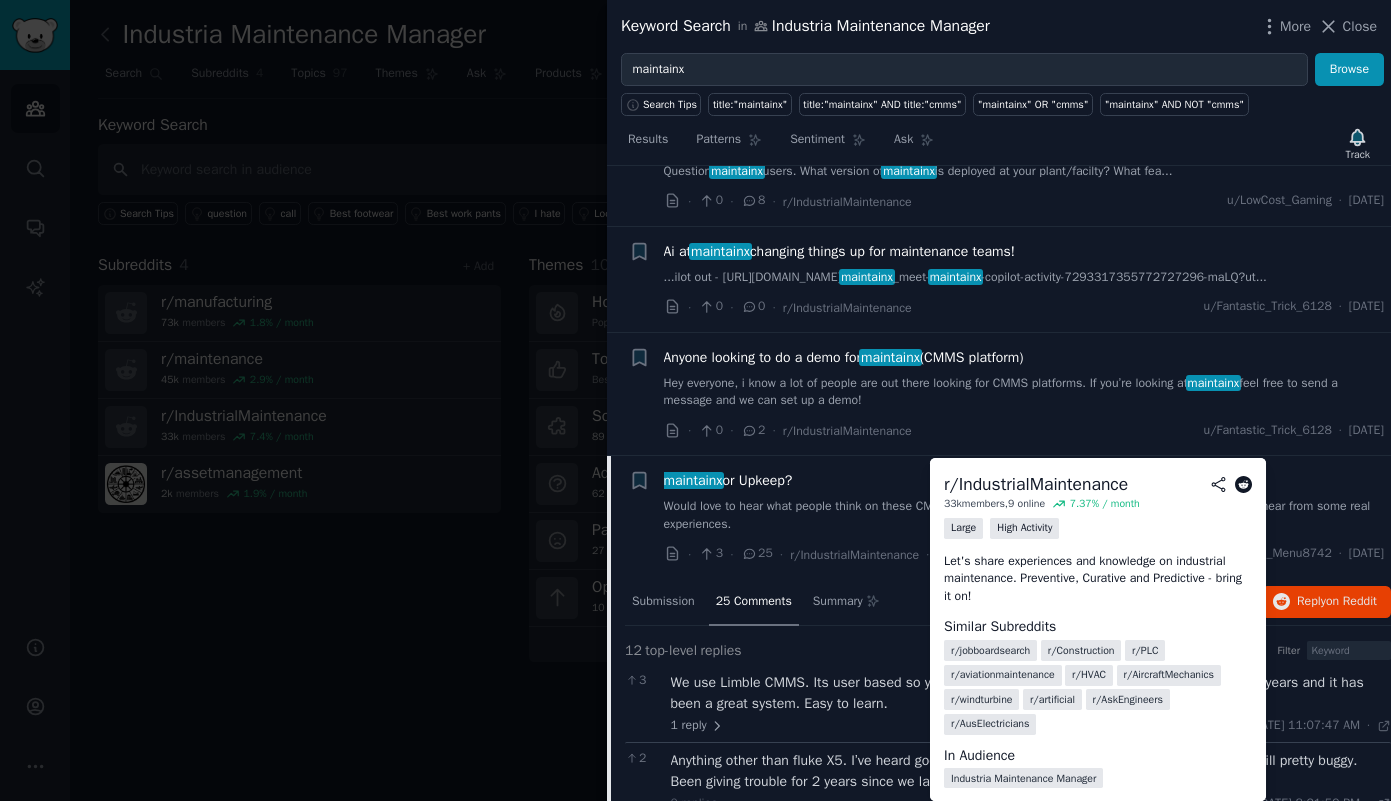 scroll, scrollTop: 0, scrollLeft: 0, axis: both 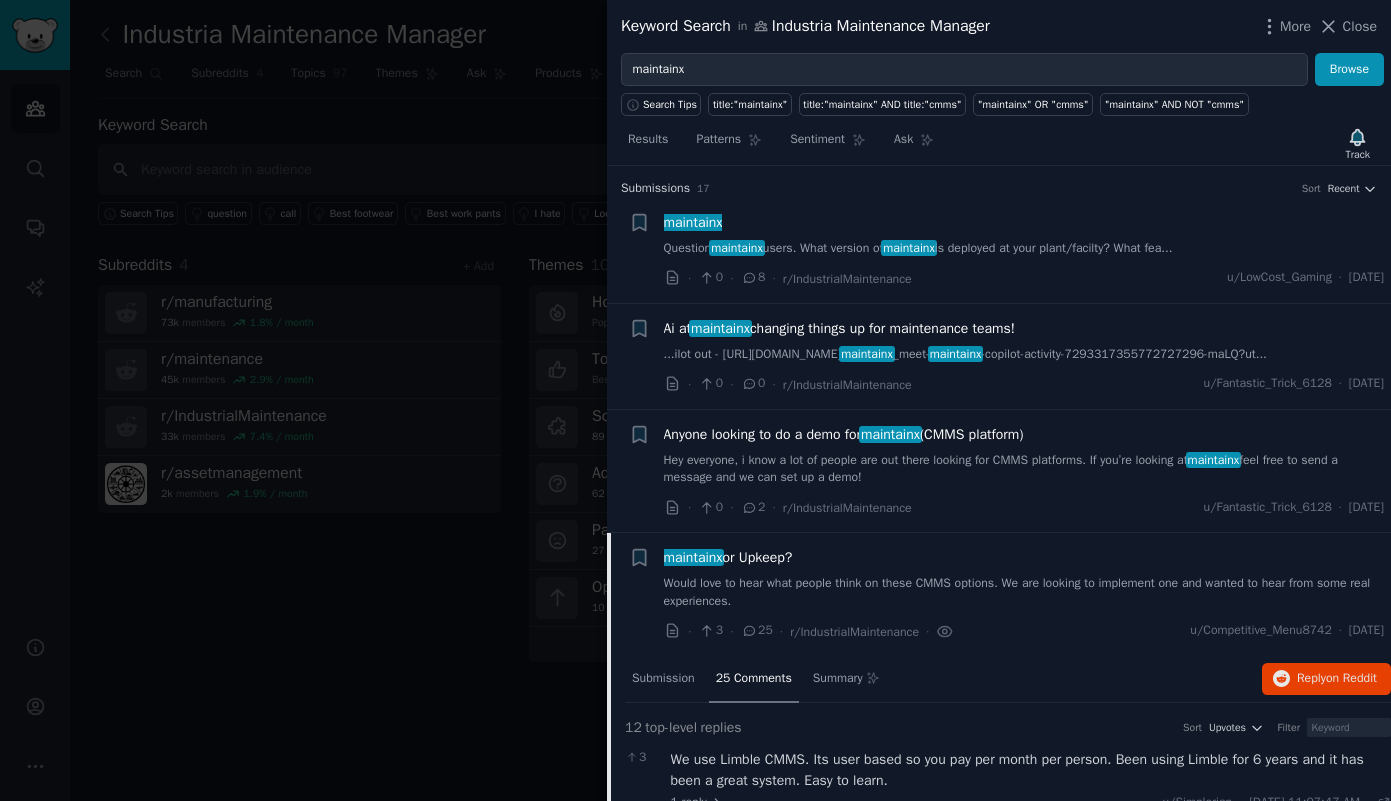 click 